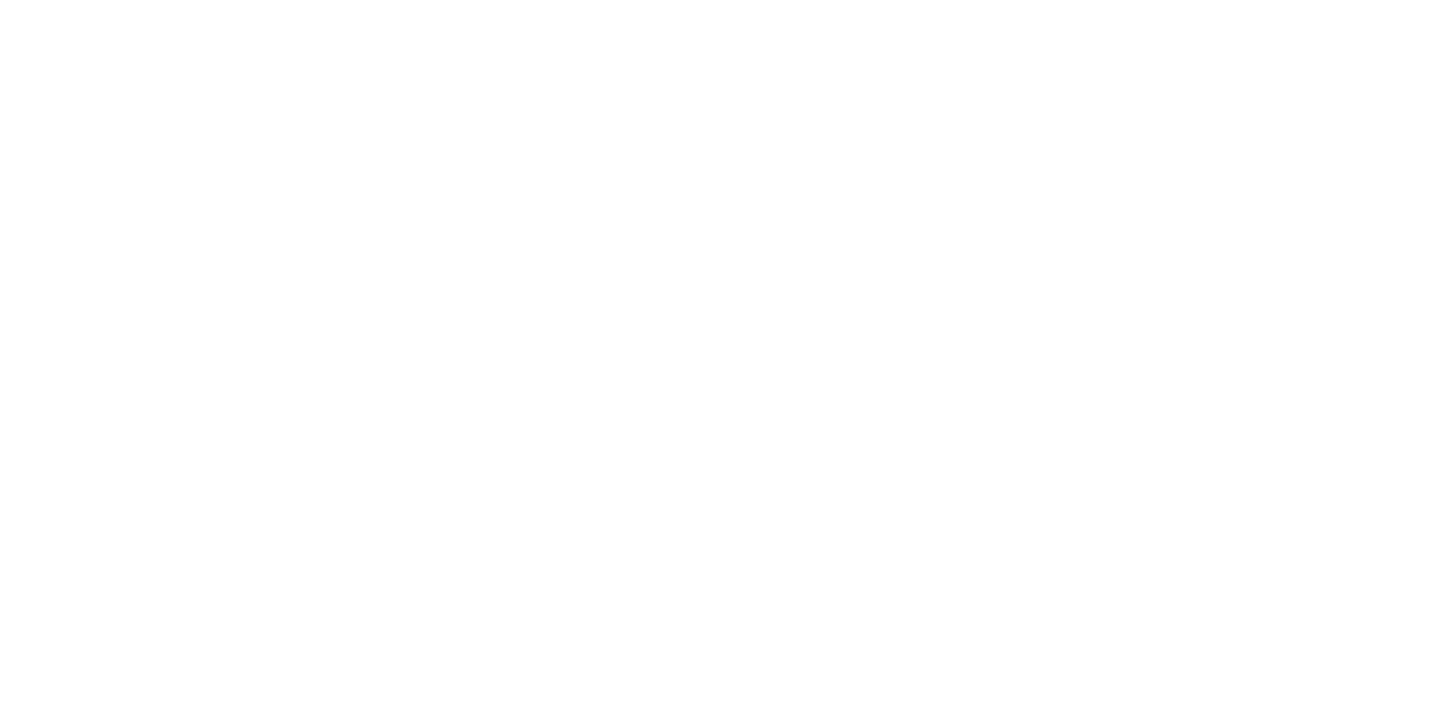 scroll, scrollTop: 0, scrollLeft: 0, axis: both 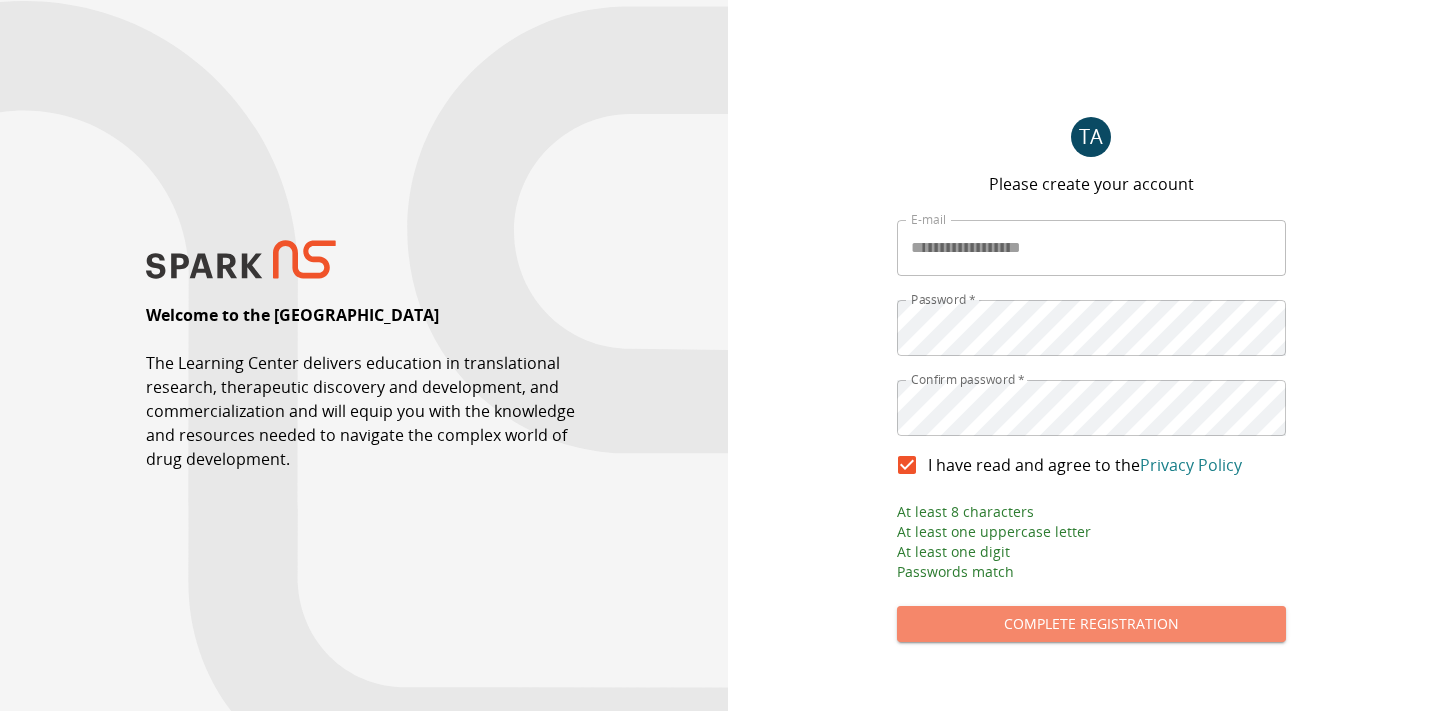 click on "Complete Registration" at bounding box center [1091, 624] 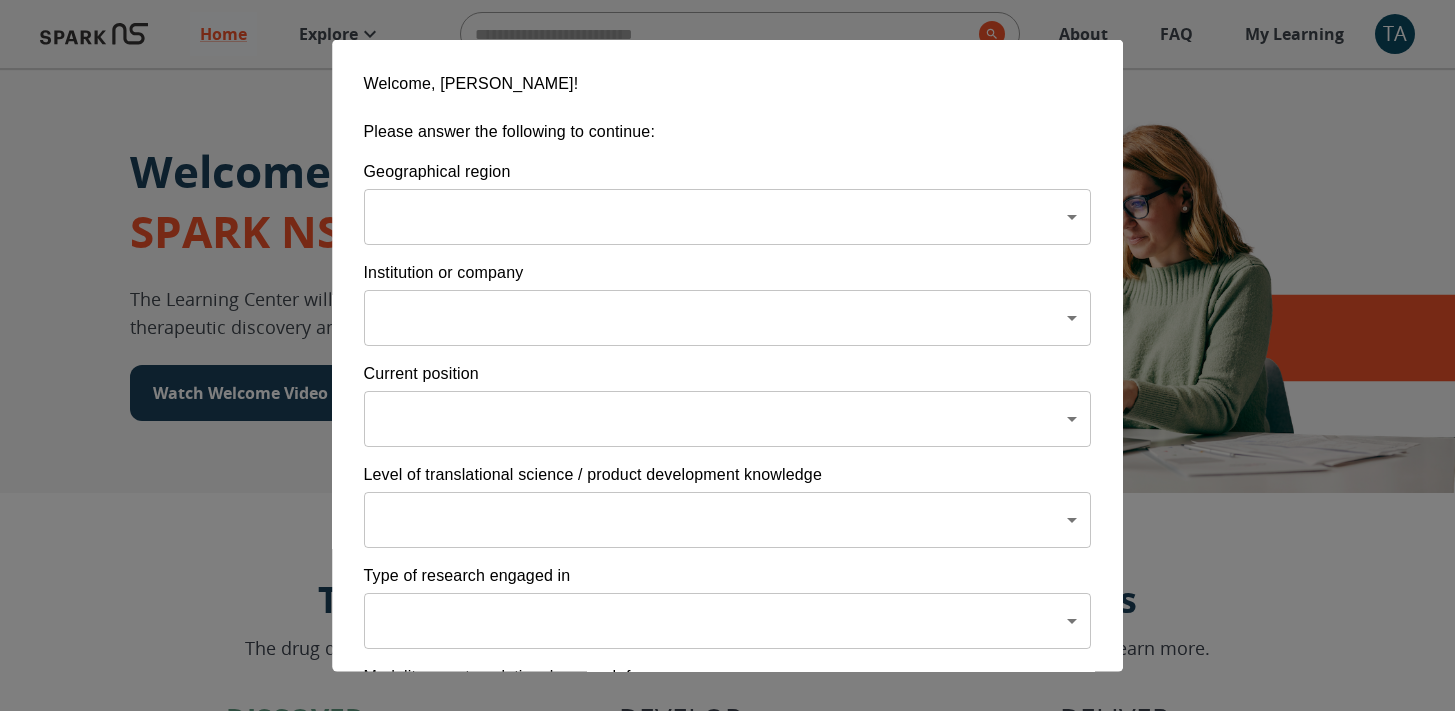 click on "Home Explore ​ About FAQ My Learning TA Welcome to the SPARK NS  Learning Center The Learning Center will support your journey in translational research, therapeutic discovery and development, and commercialization. Watch Welcome Video The Drug Discovery and Development Process The drug development process typically has three phases. Discover, Develop, Deliver. Click each tab to learn more. Discover Develop Deliver Discover The Discover section covers foundational knowledge in drug discovery and
development, from identifying unmet medical need and understanding the disease to defining essential
product characteristics, therapeutic discovery, and optimization. You will also find information
supporting strategic planning, the basics of the market, and technology transfer as well as regulatory
and intellectual property considerations. Watch Video Your Learning, Your Way Courses Go to Courses Courses Go to Courses Modules Go to Modules Videos Go to Videos Contact Privacy Terms" at bounding box center [727, 1251] 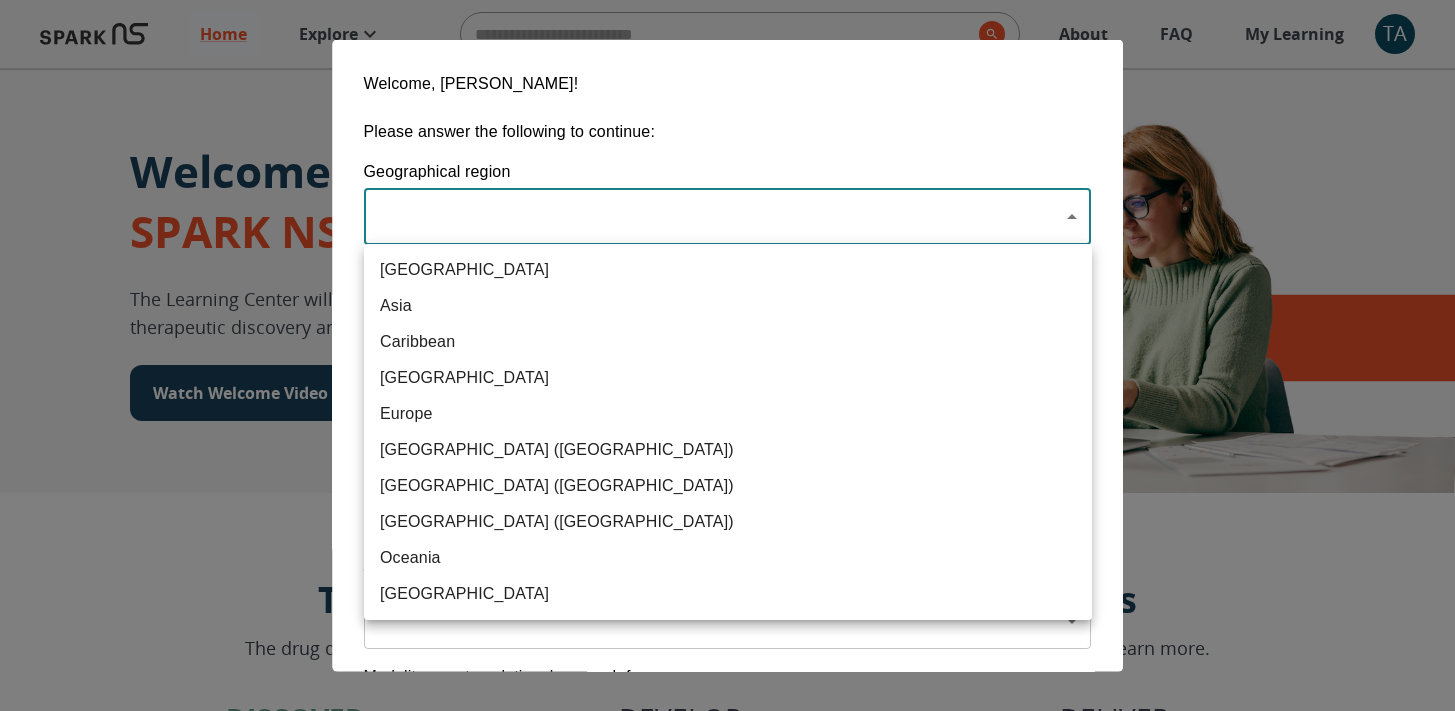 click on "[GEOGRAPHIC_DATA] ([GEOGRAPHIC_DATA])" at bounding box center [728, 522] 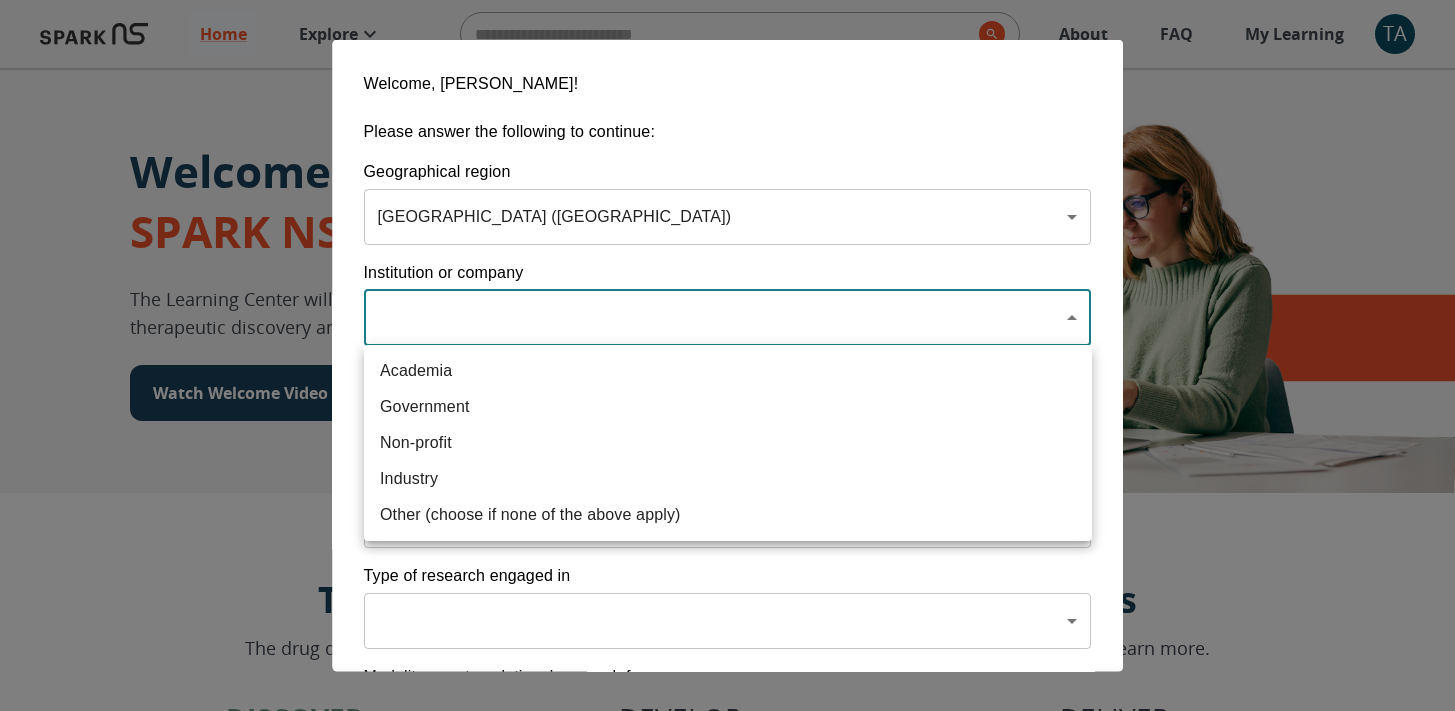 click on "Home Explore ​ About FAQ My Learning TA Welcome to the SPARK NS  Learning Center The Learning Center will support your journey in translational research, therapeutic discovery and development, and commercialization. Watch Welcome Video The Drug Discovery and Development Process The drug development process typically has three phases. Discover, Develop, Deliver. Click each tab to learn more. Discover Develop Deliver Discover The Discover section covers foundational knowledge in drug discovery and
development, from identifying unmet medical need and understanding the disease to defining essential
product characteristics, therapeutic discovery, and optimization. You will also find information
supporting strategic planning, the basics of the market, and technology transfer as well as regulatory
and intellectual property considerations. Watch Video Your Learning, Your Way Courses Go to Courses Courses Go to Courses Modules Go to Modules Videos Go to Videos Contact Privacy Terms" at bounding box center (727, 1251) 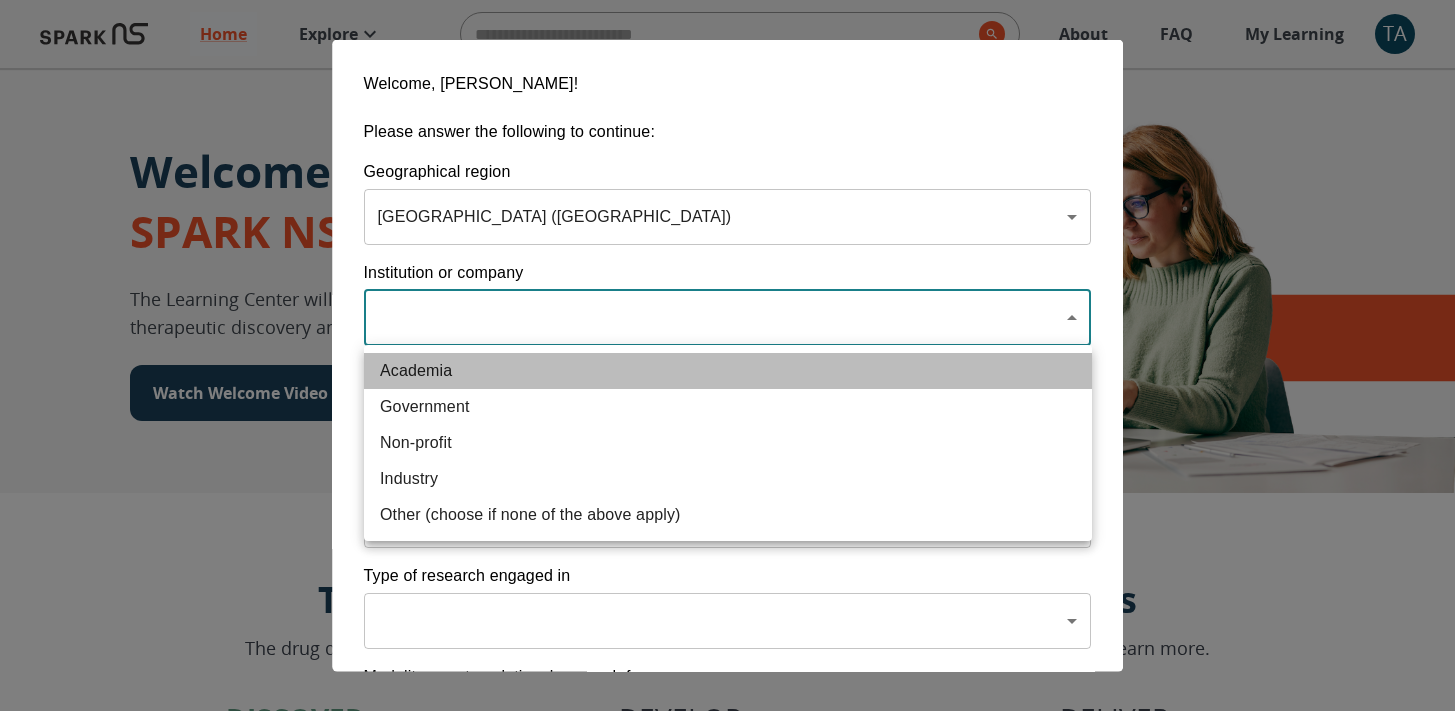 click on "Academia" at bounding box center (728, 371) 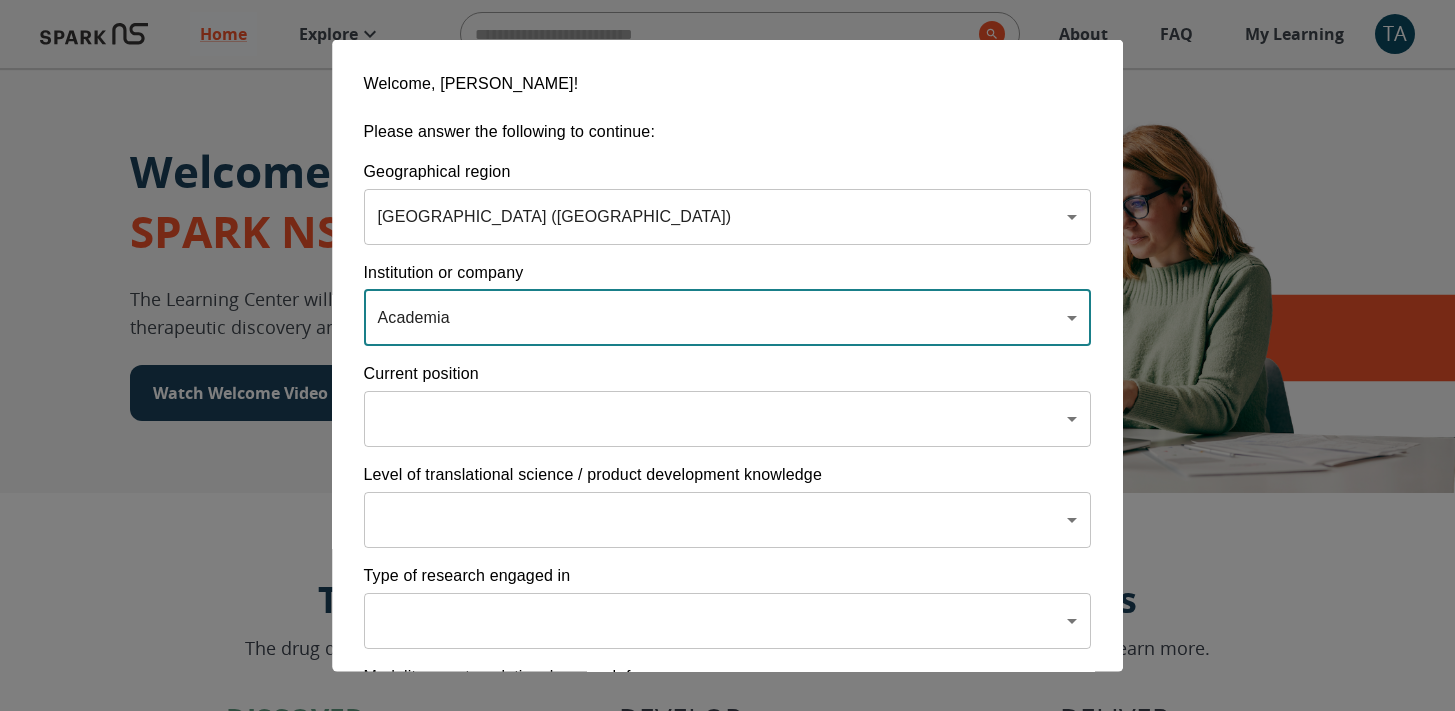 click on "Home Explore ​ About FAQ My Learning TA Welcome to the SPARK NS  Learning Center The Learning Center will support your journey in translational research, therapeutic discovery and development, and commercialization. Watch Welcome Video The Drug Discovery and Development Process The drug development process typically has three phases. Discover, Develop, Deliver. Click each tab to learn more. Discover Develop Deliver Discover The Discover section covers foundational knowledge in drug discovery and
development, from identifying unmet medical need and understanding the disease to defining essential
product characteristics, therapeutic discovery, and optimization. You will also find information
supporting strategic planning, the basics of the market, and technology transfer as well as regulatory
and intellectual property considerations. Watch Video Your Learning, Your Way Courses Go to Courses Courses Go to Courses Modules Go to Modules Videos Go to Videos Contact Privacy Terms" at bounding box center (727, 1251) 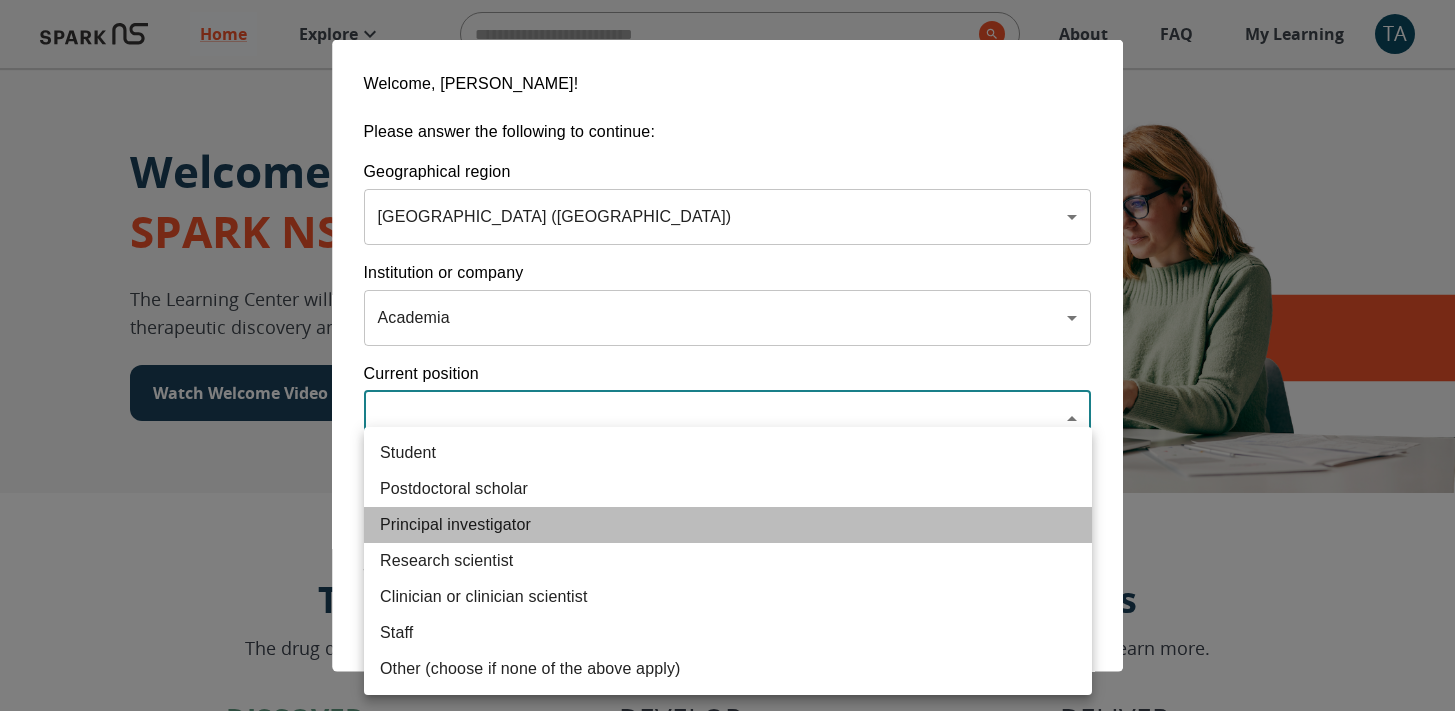 click on "Principal investigator" at bounding box center [728, 525] 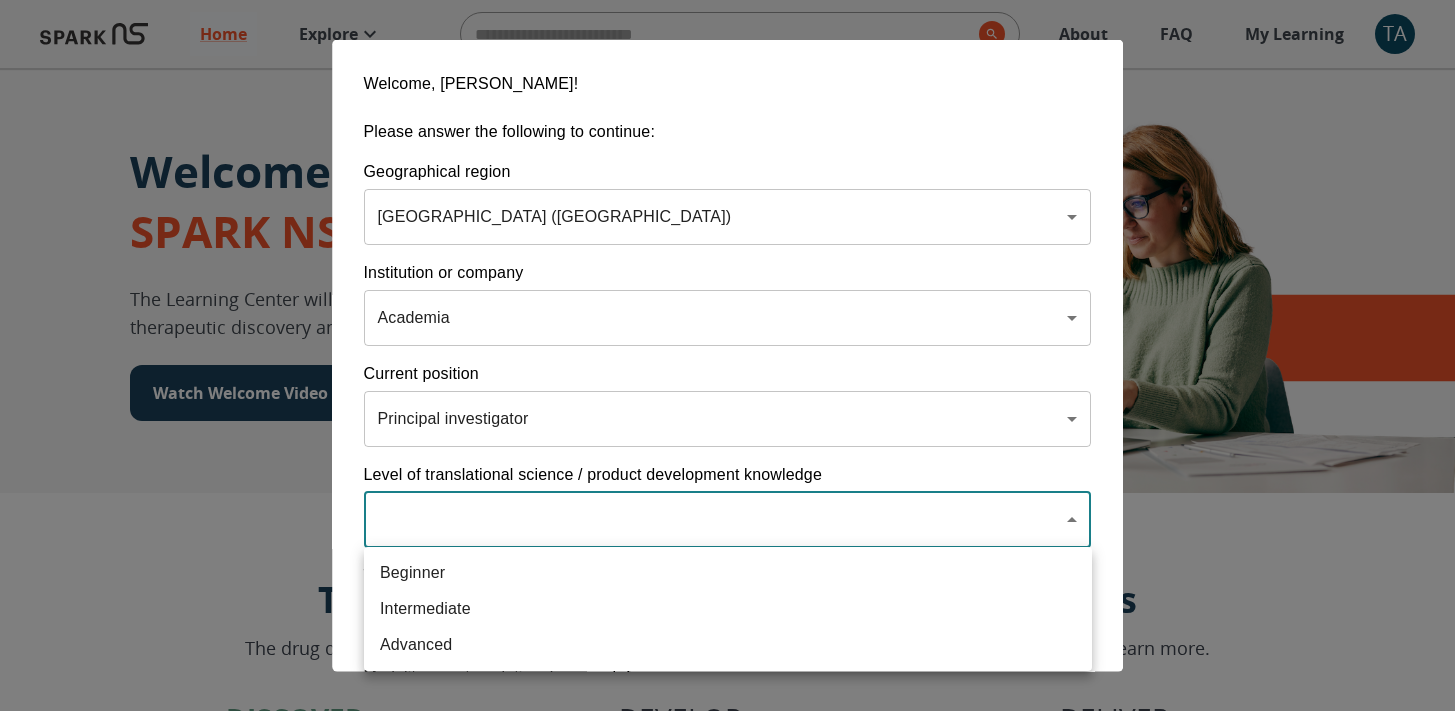 click on "Home Explore ​ About FAQ My Learning TA Welcome to the SPARK NS  Learning Center The Learning Center will support your journey in translational research, therapeutic discovery and development, and commercialization. Watch Welcome Video The Drug Discovery and Development Process The drug development process typically has three phases. Discover, Develop, Deliver. Click each tab to learn more. Discover Develop Deliver Discover The Discover section covers foundational knowledge in drug discovery and
development, from identifying unmet medical need and understanding the disease to defining essential
product characteristics, therapeutic discovery, and optimization. You will also find information
supporting strategic planning, the basics of the market, and technology transfer as well as regulatory
and intellectual property considerations. Watch Video Your Learning, Your Way Courses Go to Courses Courses Go to Courses Modules Go to Modules Videos Go to Videos Contact Privacy Terms" at bounding box center [727, 1251] 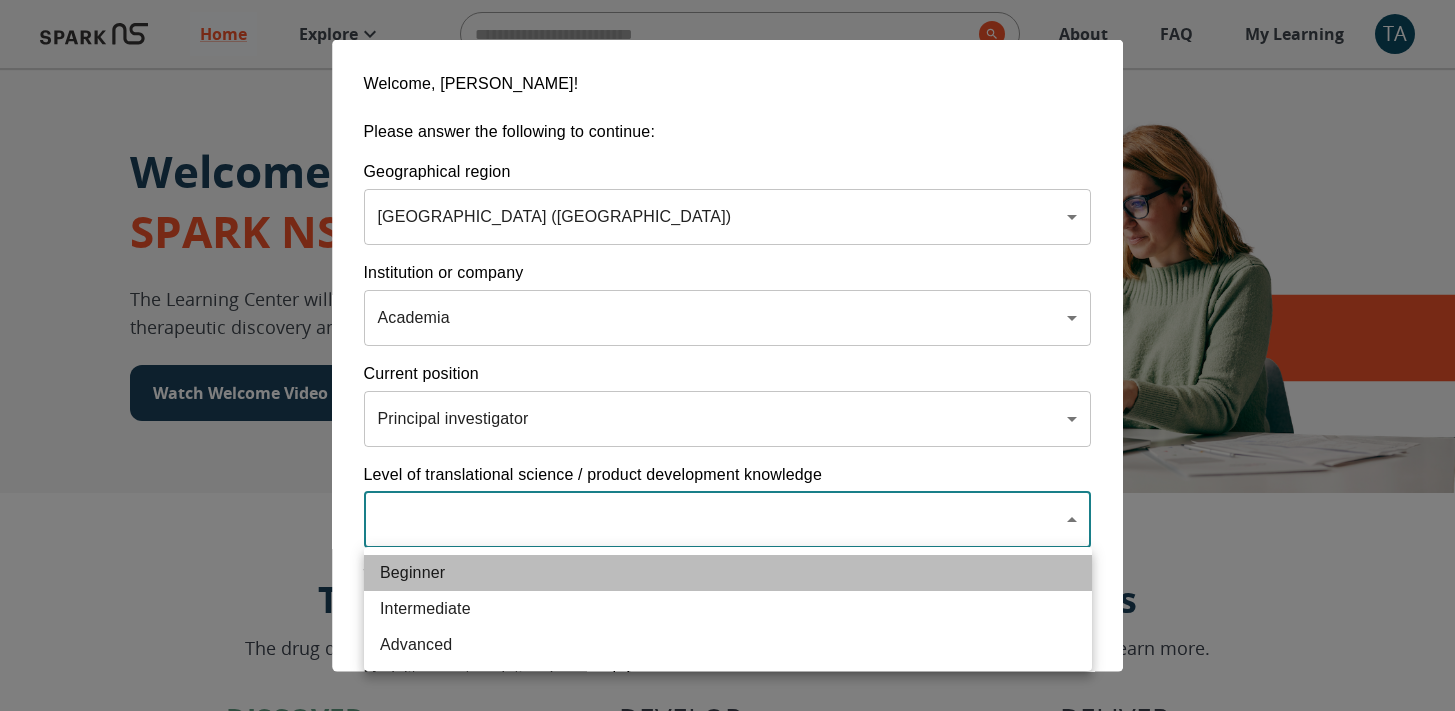 click on "Beginner" at bounding box center (728, 573) 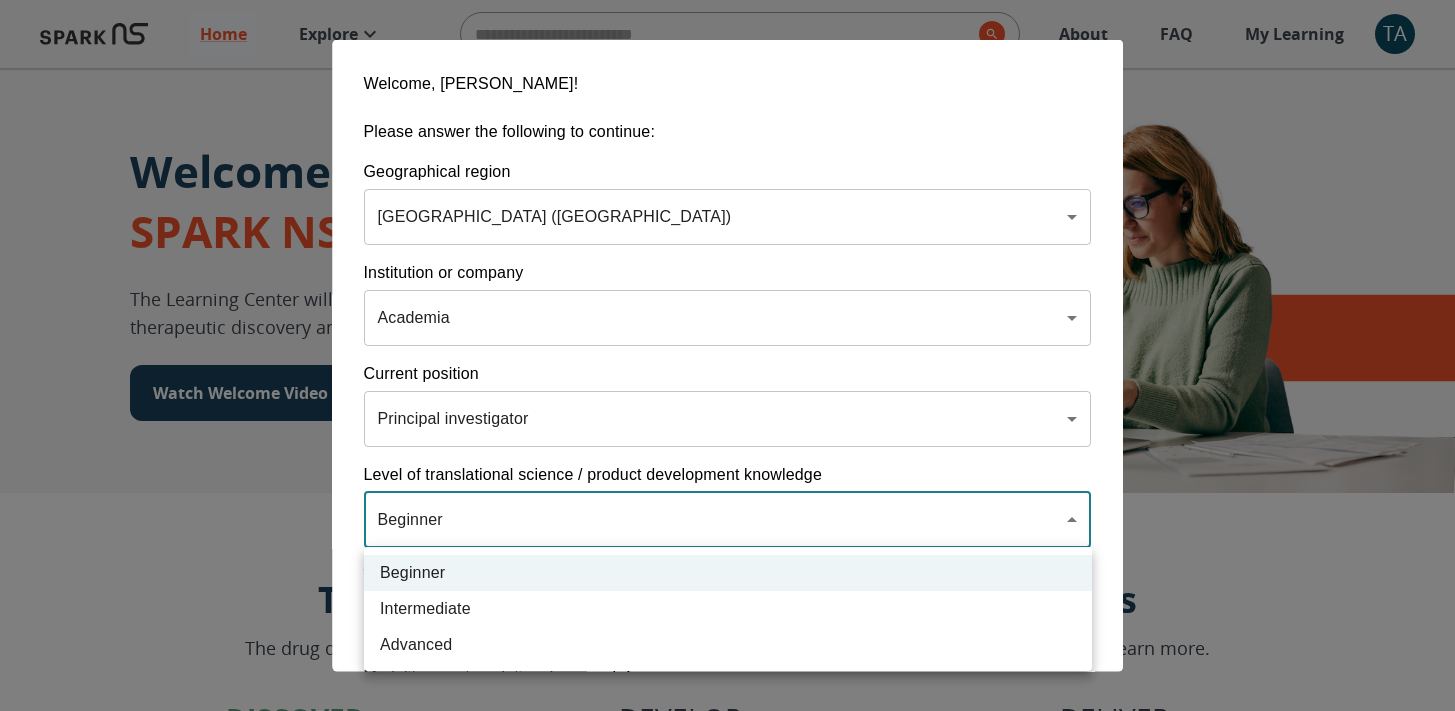 click on "Home Explore ​ About FAQ My Learning TA Welcome to the SPARK NS  Learning Center The Learning Center will support your journey in translational research, therapeutic discovery and development, and commercialization. Watch Welcome Video The Drug Discovery and Development Process The drug development process typically has three phases. Discover, Develop, Deliver. Click each tab to learn more. Discover Develop Deliver Discover The Discover section covers foundational knowledge in drug discovery and
development, from identifying unmet medical need and understanding the disease to defining essential
product characteristics, therapeutic discovery, and optimization. You will also find information
supporting strategic planning, the basics of the market, and technology transfer as well as regulatory
and intellectual property considerations. Watch Video Your Learning, Your Way Courses Go to Courses Courses Go to Courses Modules Go to Modules Videos Go to Videos Contact Privacy Terms" at bounding box center (727, 1251) 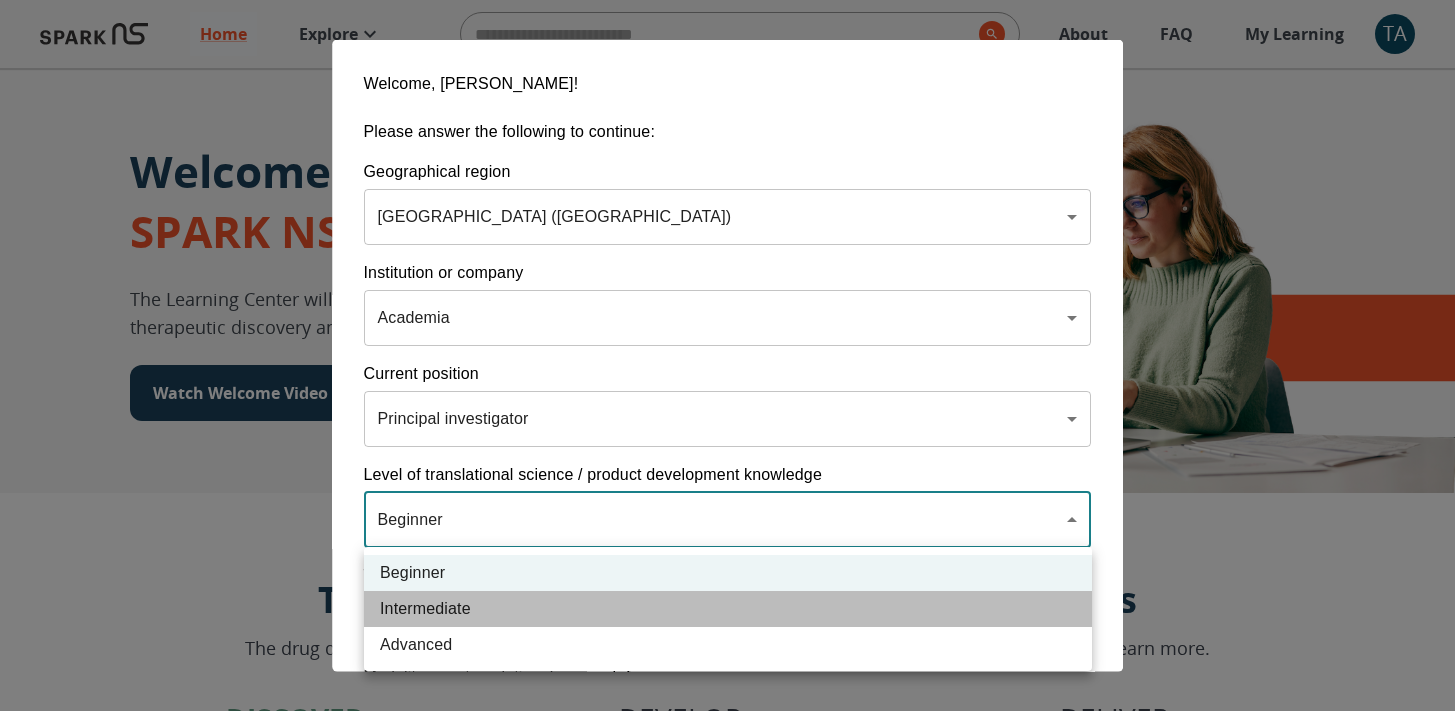 click on "Intermediate" at bounding box center [728, 609] 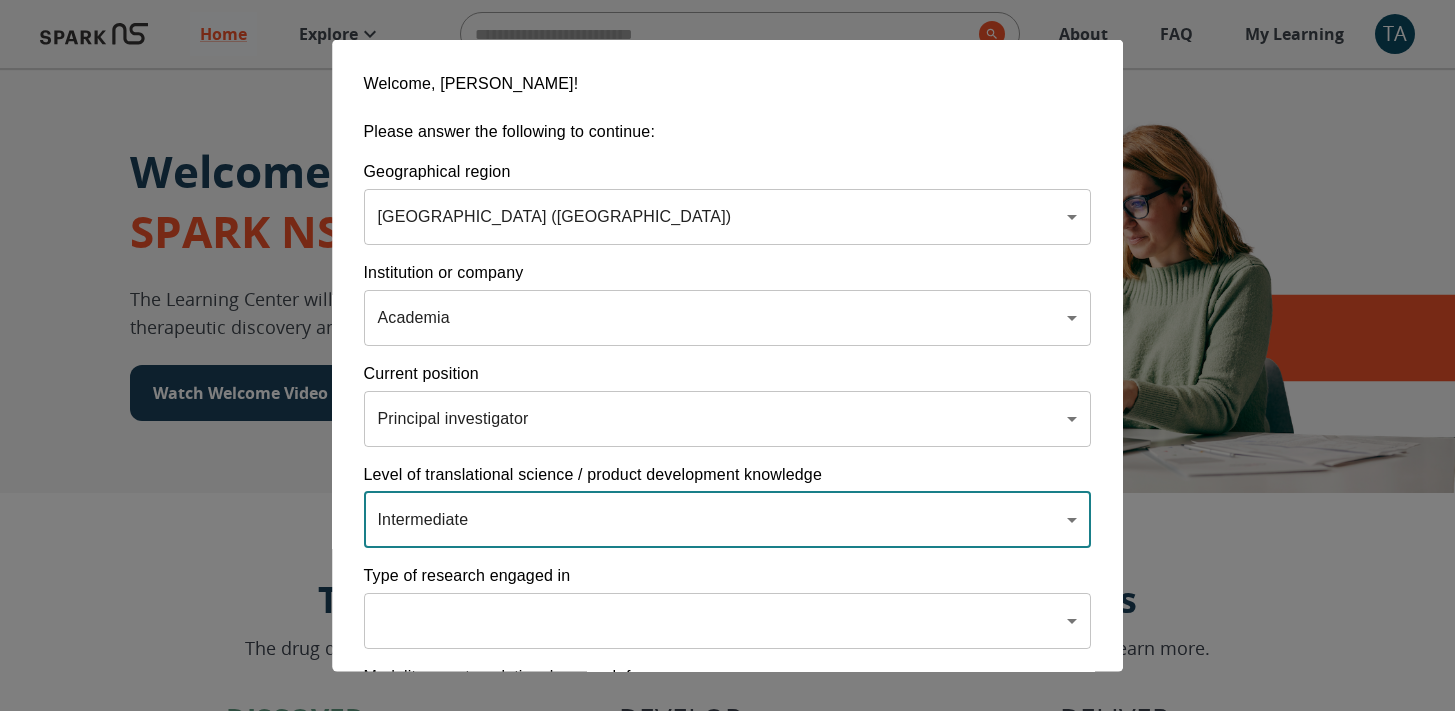 click on "Home Explore ​ About FAQ My Learning TA Welcome to the SPARK NS  Learning Center The Learning Center will support your journey in translational research, therapeutic discovery and development, and commercialization. Watch Welcome Video The Drug Discovery and Development Process The drug development process typically has three phases. Discover, Develop, Deliver. Click each tab to learn more. Discover Develop Deliver Discover The Discover section covers foundational knowledge in drug discovery and
development, from identifying unmet medical need and understanding the disease to defining essential
product characteristics, therapeutic discovery, and optimization. You will also find information
supporting strategic planning, the basics of the market, and technology transfer as well as regulatory
and intellectual property considerations. Watch Video Your Learning, Your Way Courses Go to Courses Courses Go to Courses Modules Go to Modules Videos Go to Videos Contact Privacy Terms" at bounding box center [727, 1251] 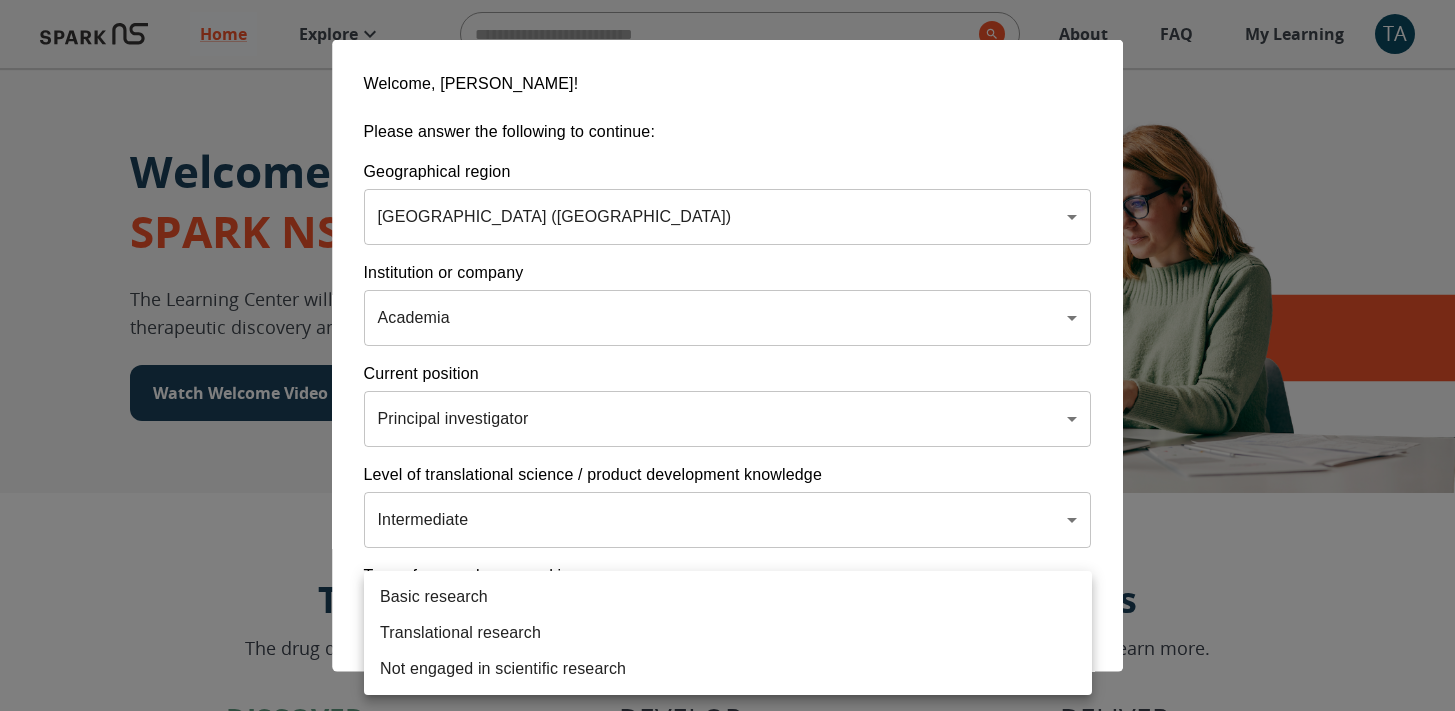 click on "Basic research" at bounding box center (728, 597) 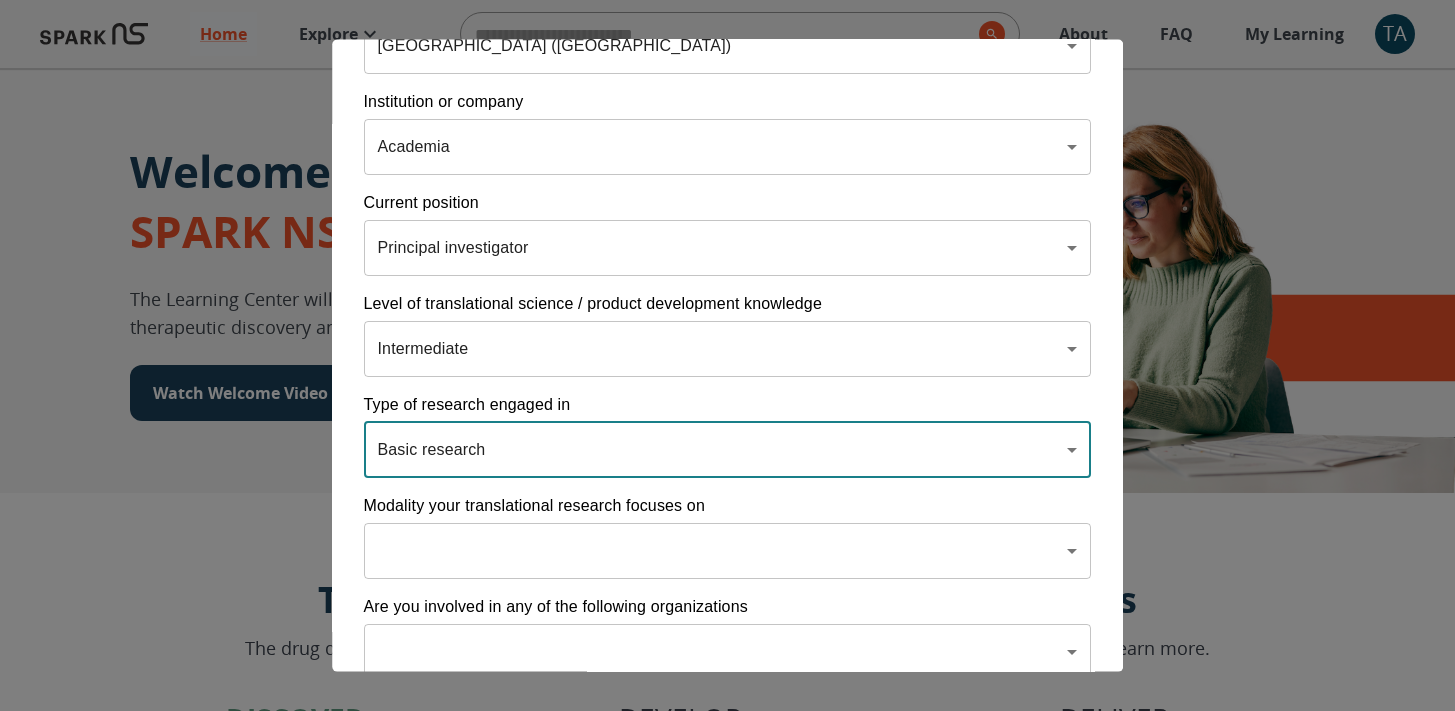 scroll, scrollTop: 215, scrollLeft: 0, axis: vertical 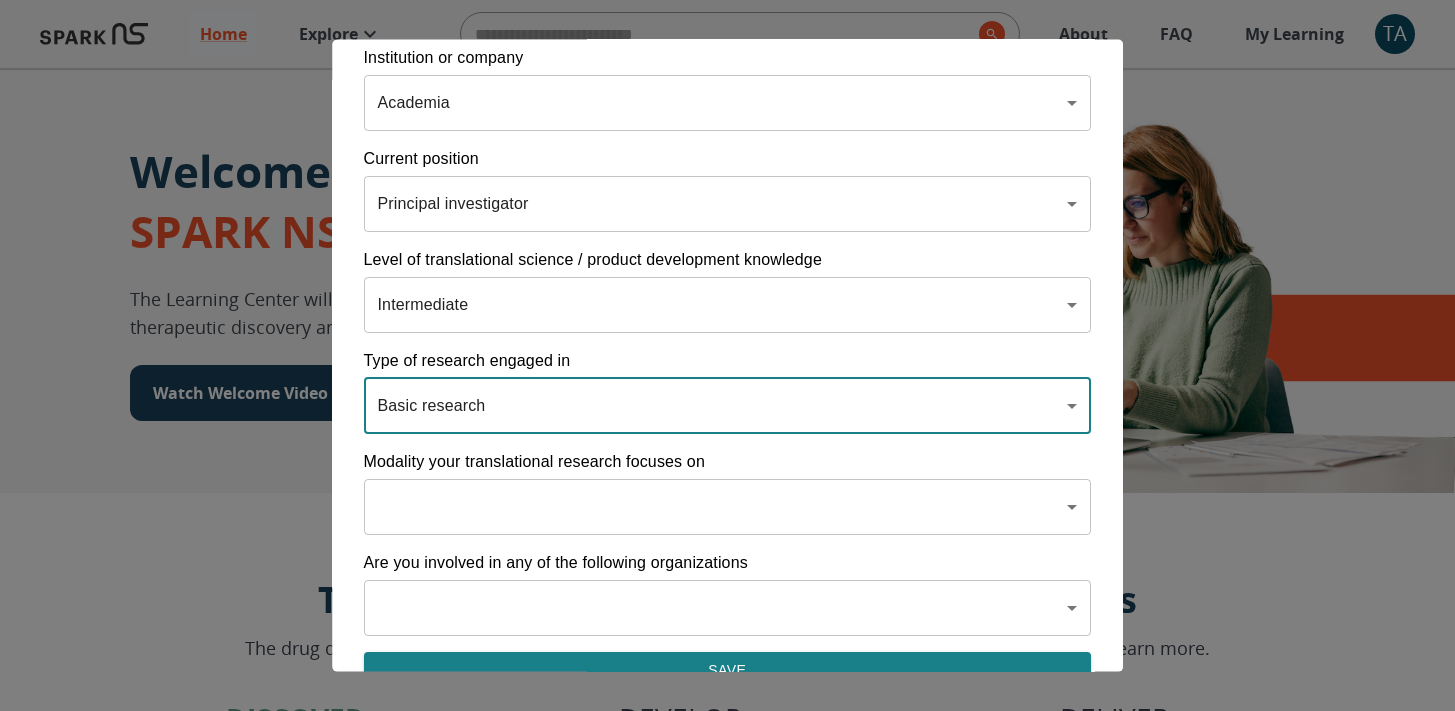 click on "Home Explore ​ About FAQ My Learning TA Welcome to the SPARK NS  Learning Center The Learning Center will support your journey in translational research, therapeutic discovery and development, and commercialization. Watch Welcome Video The Drug Discovery and Development Process The drug development process typically has three phases. Discover, Develop, Deliver. Click each tab to learn more. Discover Develop Deliver Discover The Discover section covers foundational knowledge in drug discovery and
development, from identifying unmet medical need and understanding the disease to defining essential
product characteristics, therapeutic discovery, and optimization. You will also find information
supporting strategic planning, the basics of the market, and technology transfer as well as regulatory
and intellectual property considerations. Watch Video Your Learning, Your Way Courses Go to Courses Courses Go to Courses Modules Go to Modules Videos Go to Videos Contact Privacy Terms" at bounding box center (727, 1251) 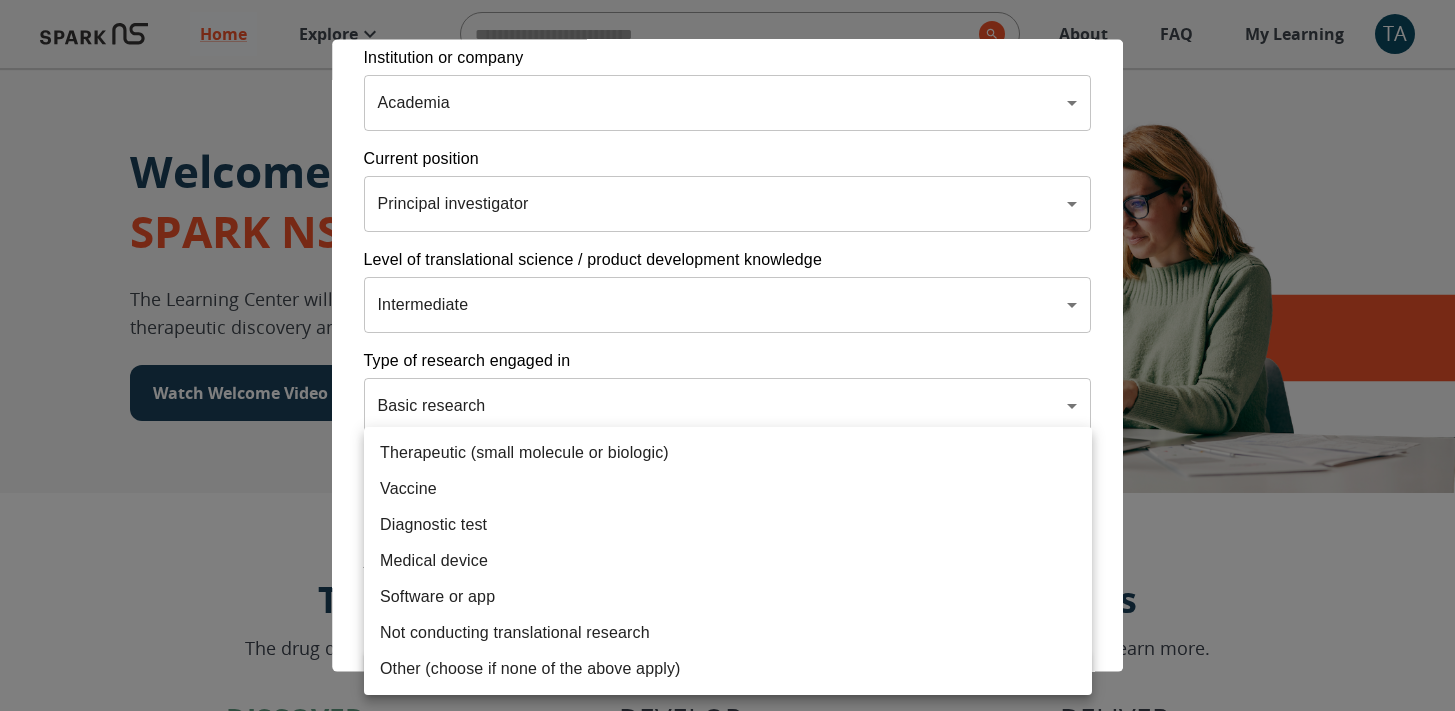click at bounding box center (727, 355) 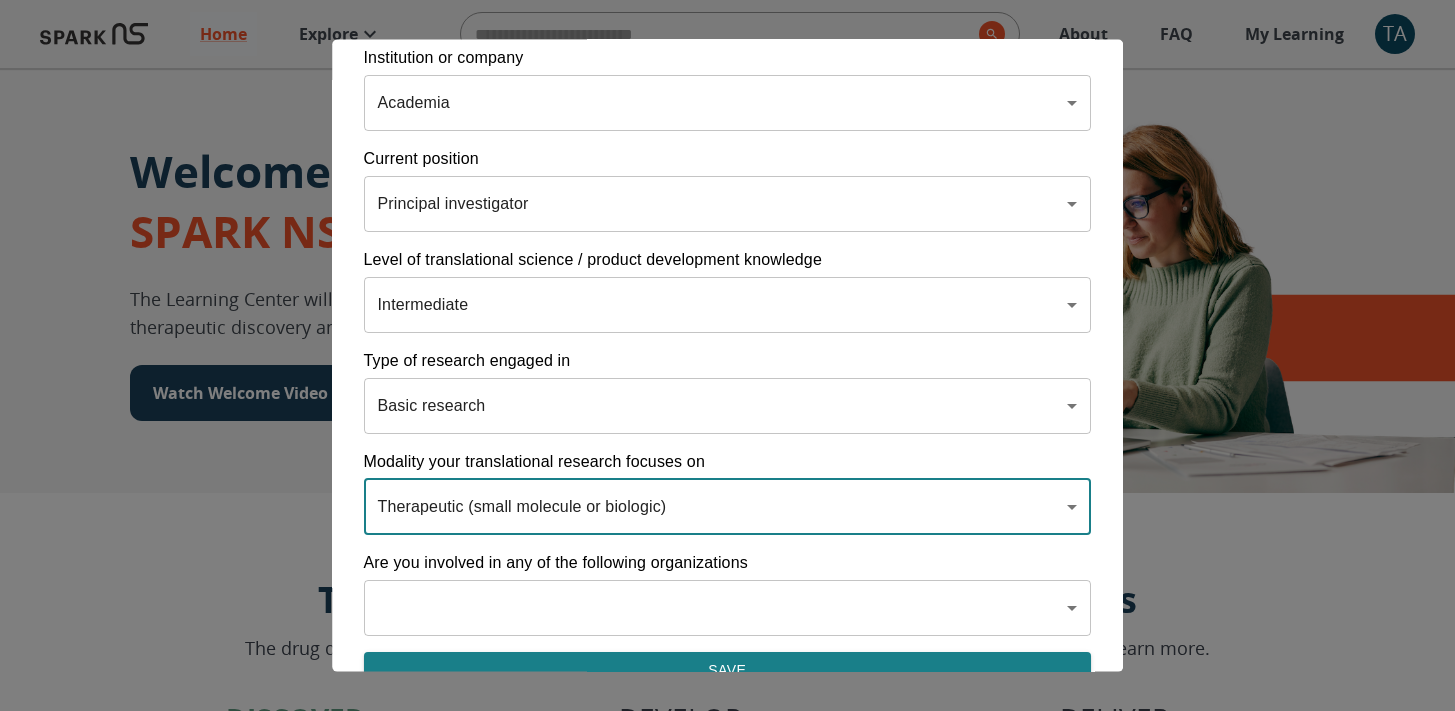 scroll, scrollTop: 278, scrollLeft: 0, axis: vertical 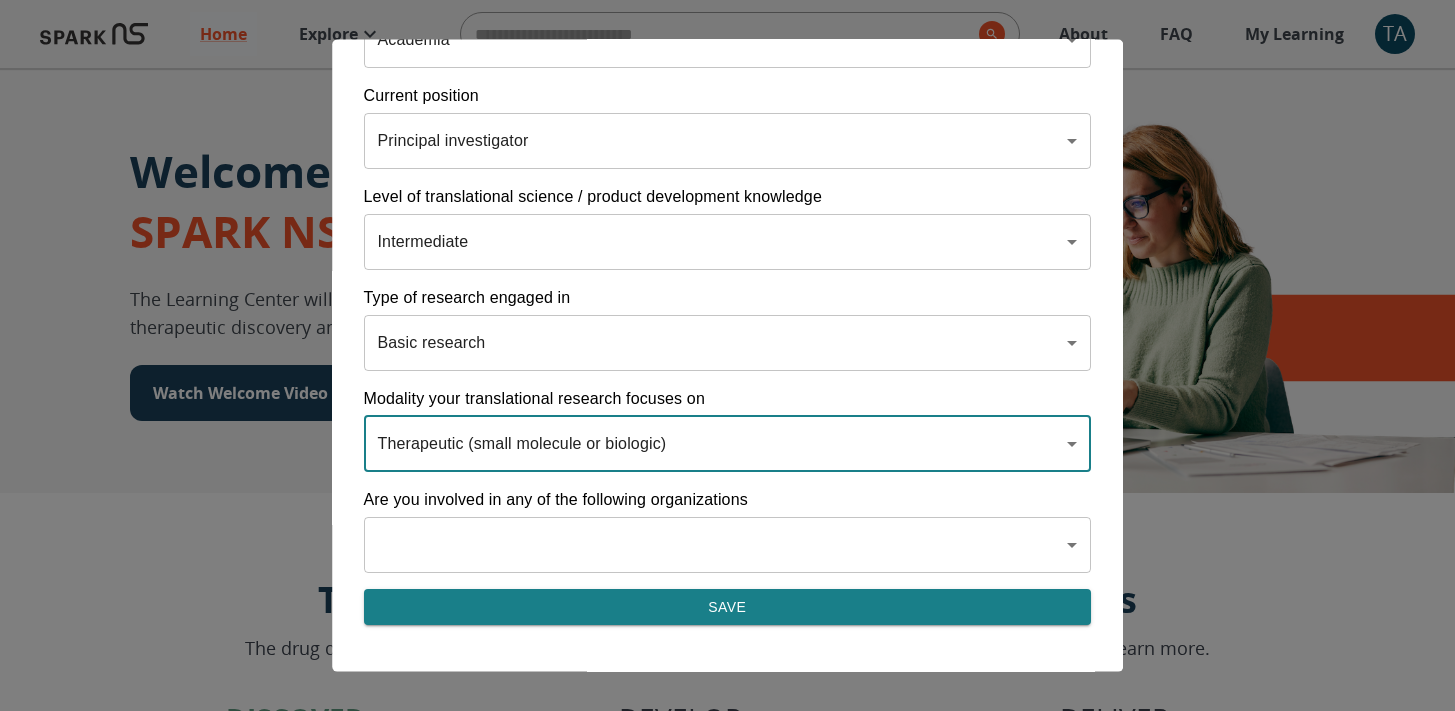 click on "Home Explore ​ About FAQ My Learning TA Welcome to the SPARK NS  Learning Center The Learning Center will support your journey in translational research, therapeutic discovery and development, and commercialization. Watch Welcome Video The Drug Discovery and Development Process The drug development process typically has three phases. Discover, Develop, Deliver. Click each tab to learn more. Discover Develop Deliver Discover The Discover section covers foundational knowledge in drug discovery and
development, from identifying unmet medical need and understanding the disease to defining essential
product characteristics, therapeutic discovery, and optimization. You will also find information
supporting strategic planning, the basics of the market, and technology transfer as well as regulatory
and intellectual property considerations. Watch Video Your Learning, Your Way Courses Go to Courses Courses Go to Courses Modules Go to Modules Videos Go to Videos Contact Privacy Terms" at bounding box center (727, 1251) 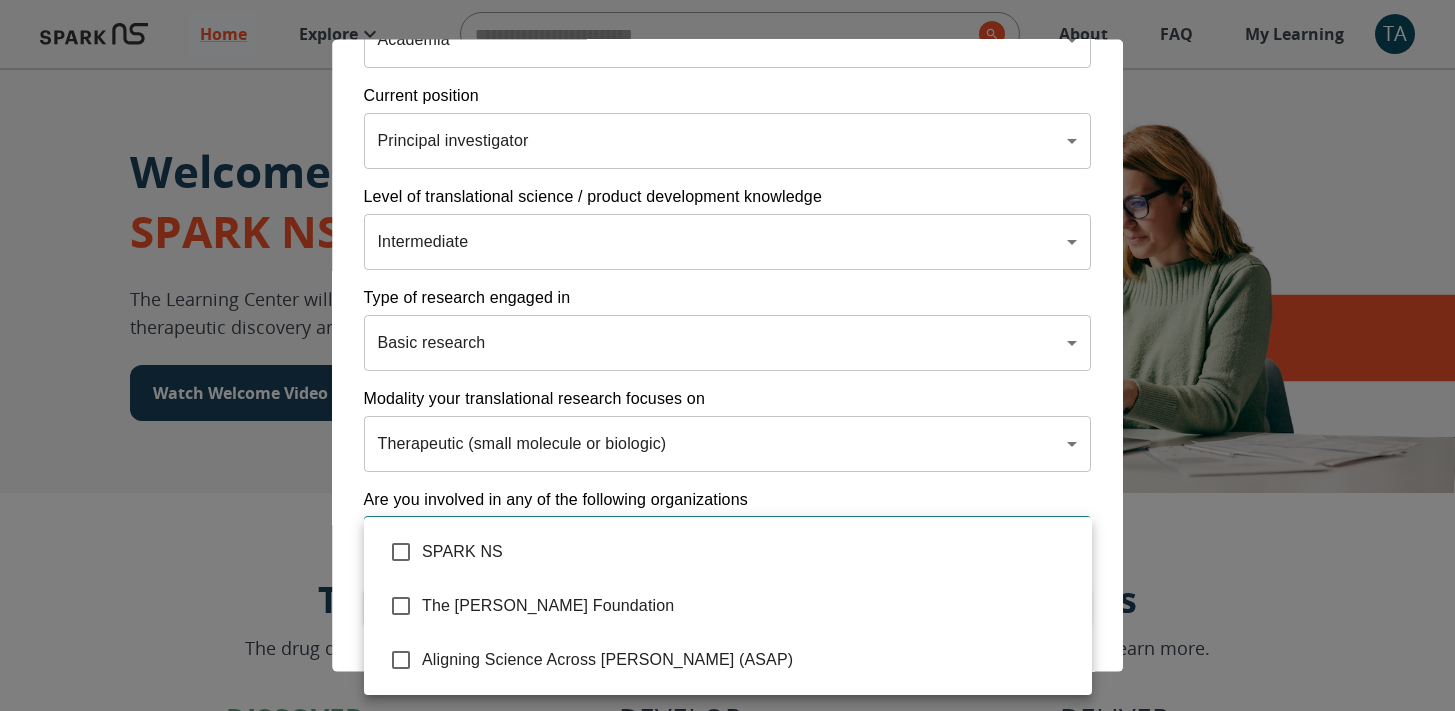 click at bounding box center (727, 355) 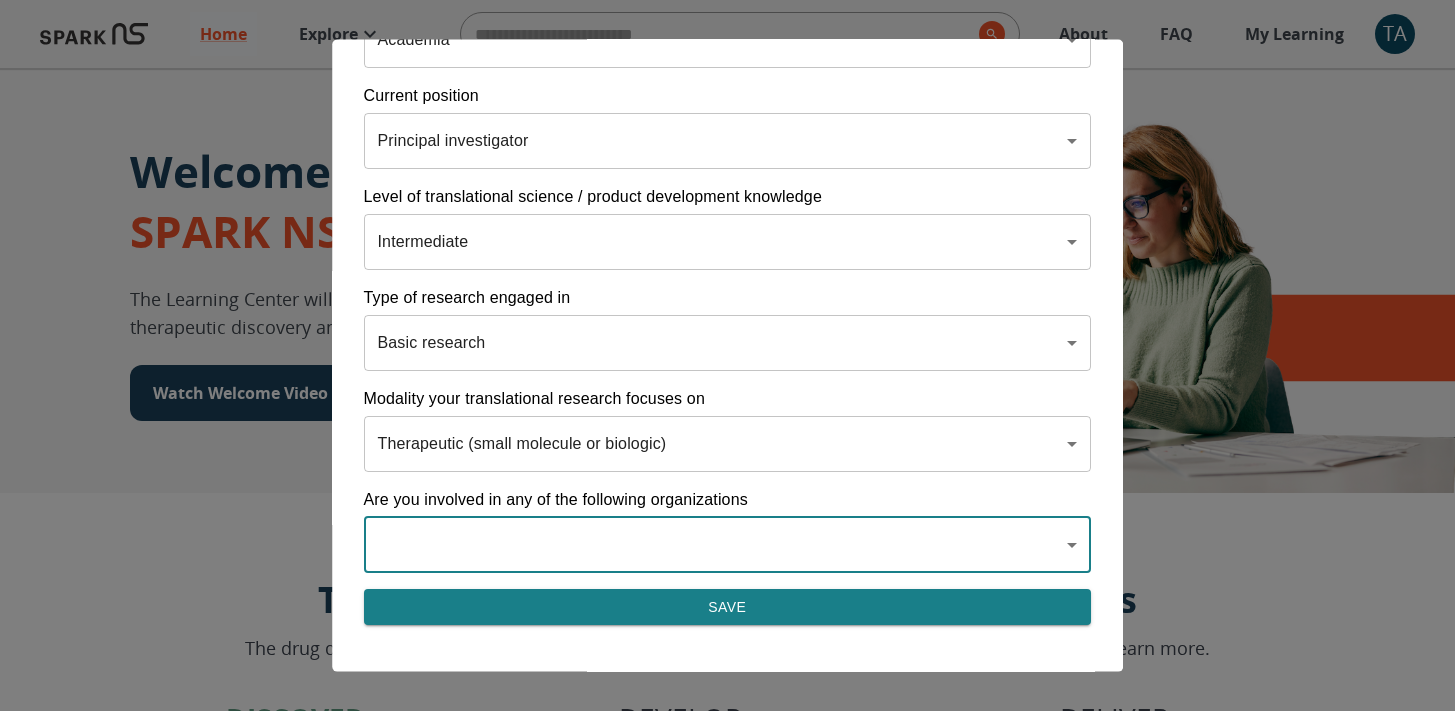 click on "Save" at bounding box center [728, 606] 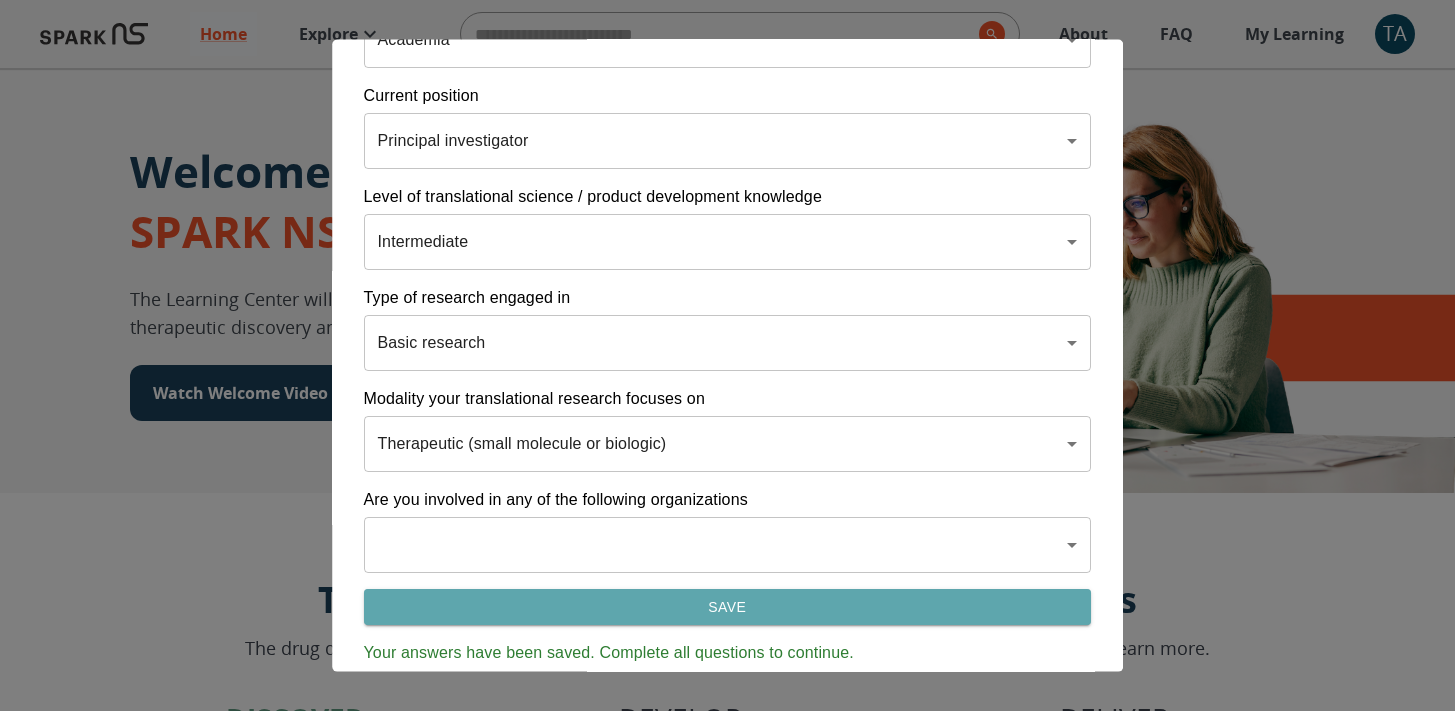 click on "Save" at bounding box center [728, 606] 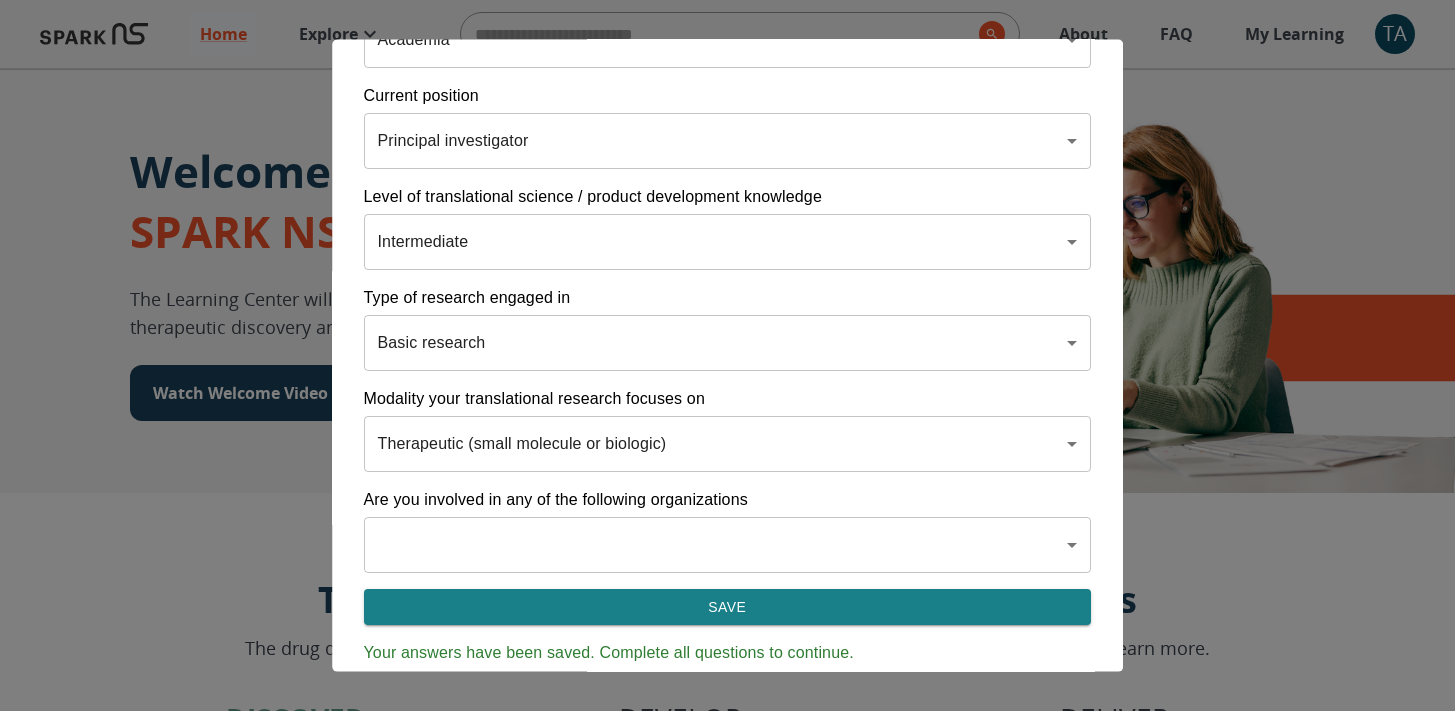 click on "Home Explore ​ About FAQ My Learning TA Welcome to the SPARK NS  Learning Center The Learning Center will support your journey in translational research, therapeutic discovery and development, and commercialization. Watch Welcome Video The Drug Discovery and Development Process The drug development process typically has three phases. Discover, Develop, Deliver. Click each tab to learn more. Discover Develop Deliver Discover The Discover section covers foundational knowledge in drug discovery and
development, from identifying unmet medical need and understanding the disease to defining essential
product characteristics, therapeutic discovery, and optimization. You will also find information
supporting strategic planning, the basics of the market, and technology transfer as well as regulatory
and intellectual property considerations. Watch Video Your Learning, Your Way Courses Go to Courses Courses Go to Courses Modules Go to Modules Videos Go to Videos Contact Privacy Terms" at bounding box center (727, 1251) 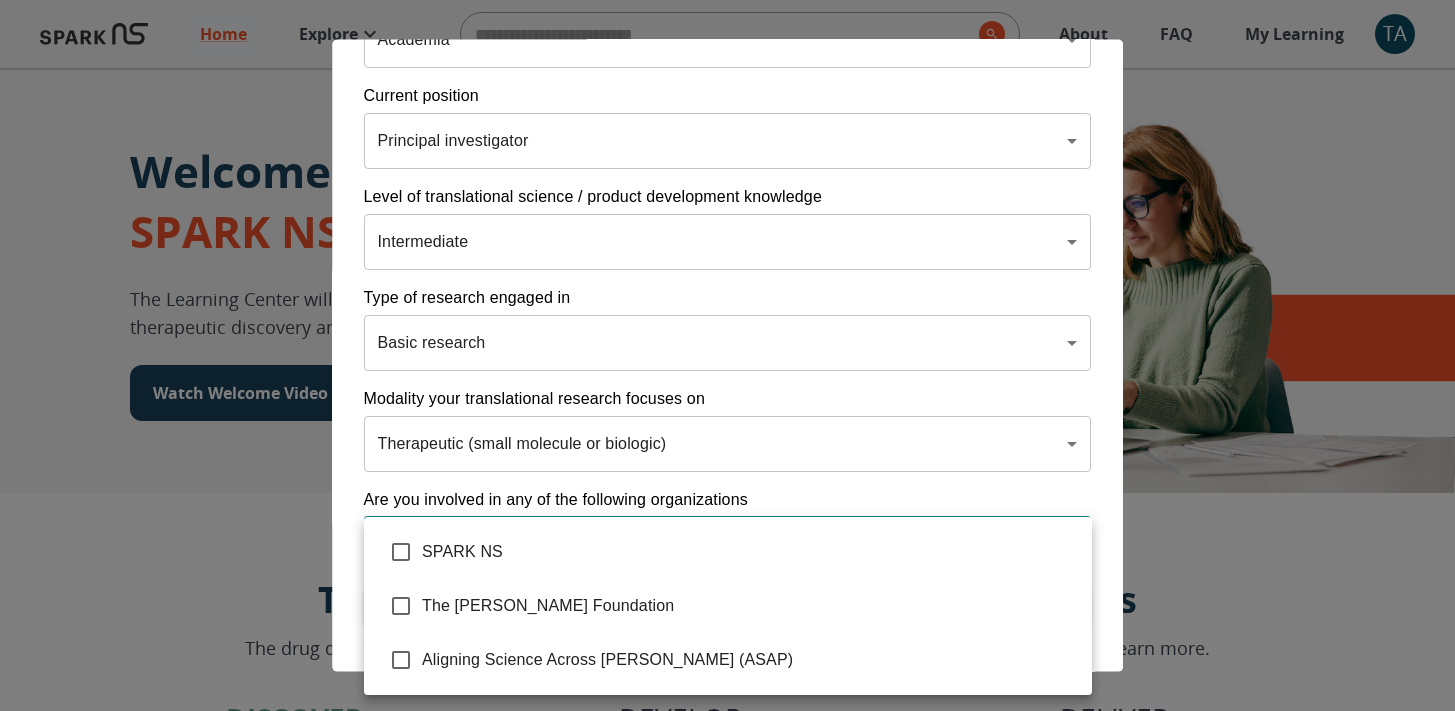 type on "**********" 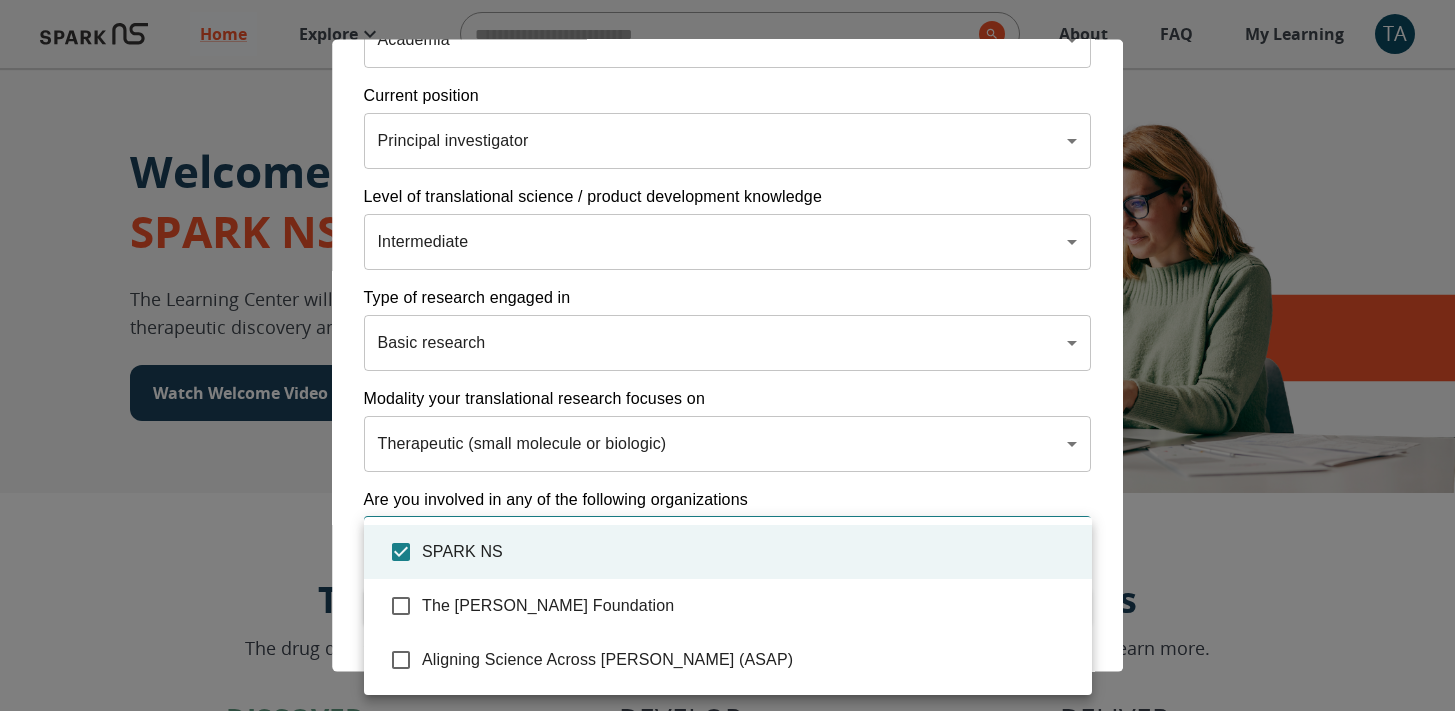 click at bounding box center [727, 355] 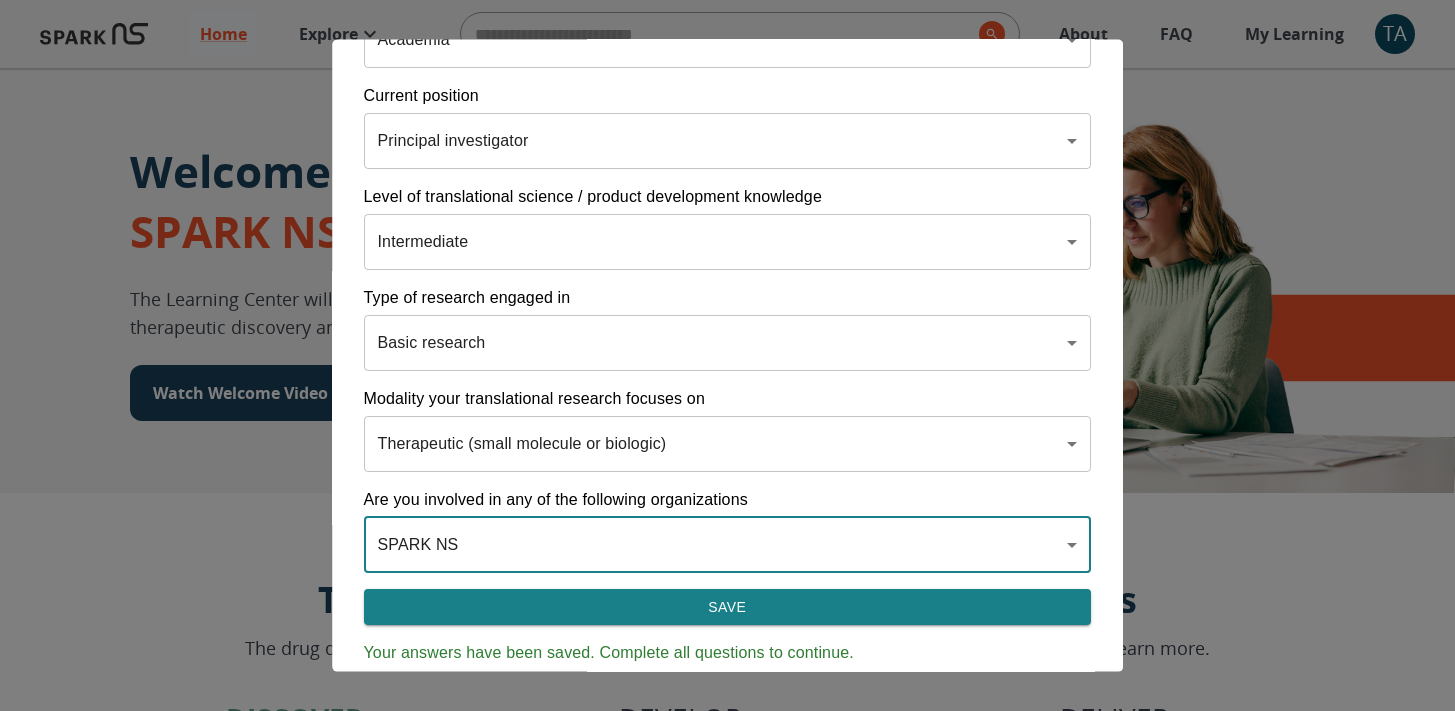 click on "Home Explore ​ About FAQ My Learning TA Welcome to the SPARK NS  Learning Center The Learning Center will support your journey in translational research, therapeutic discovery and development, and commercialization. Watch Welcome Video The Drug Discovery and Development Process The drug development process typically has three phases. Discover, Develop, Deliver. Click each tab to learn more. Discover Develop Deliver Discover The Discover section covers foundational knowledge in drug discovery and
development, from identifying unmet medical need and understanding the disease to defining essential
product characteristics, therapeutic discovery, and optimization. You will also find information
supporting strategic planning, the basics of the market, and technology transfer as well as regulatory
and intellectual property considerations. Watch Video Your Learning, Your Way Courses Go to Courses Courses Go to Courses Modules Go to Modules Videos Go to Videos Contact Privacy Terms" at bounding box center (727, 1251) 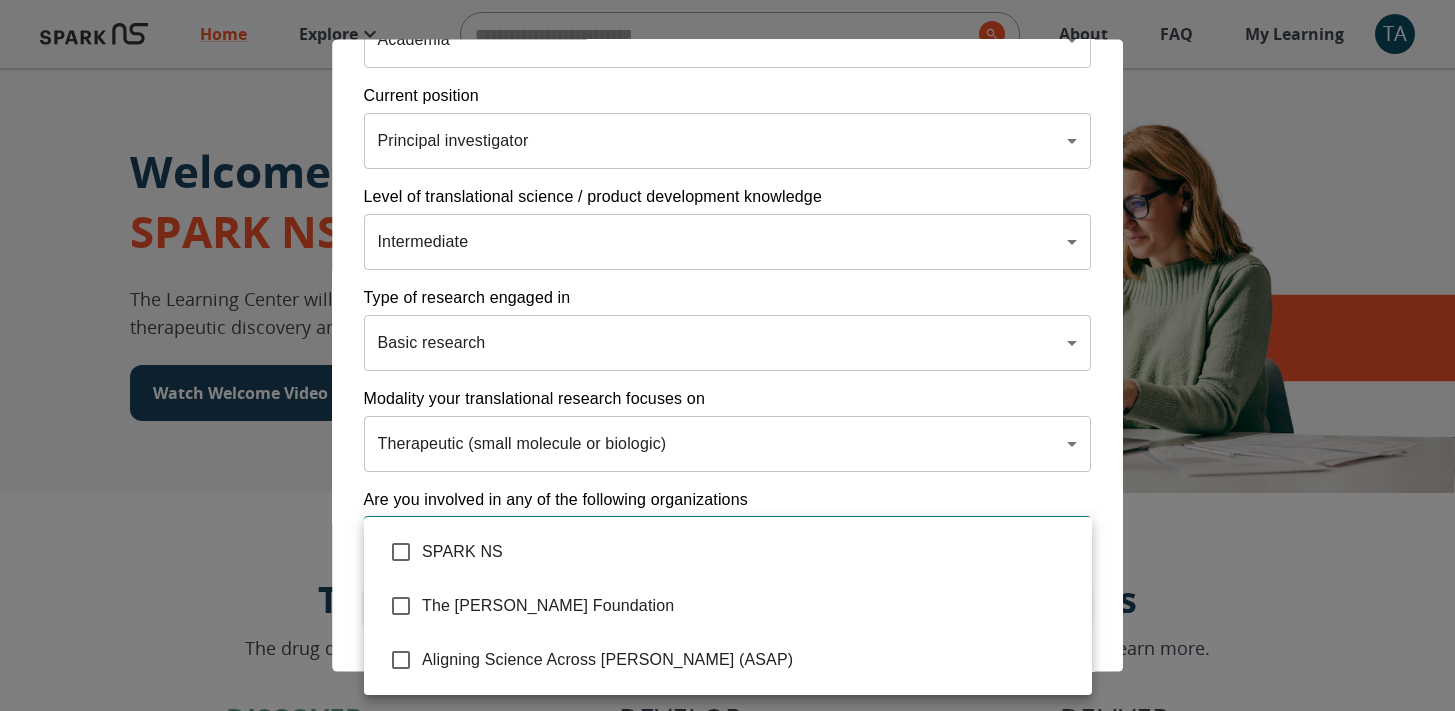 click at bounding box center (727, 355) 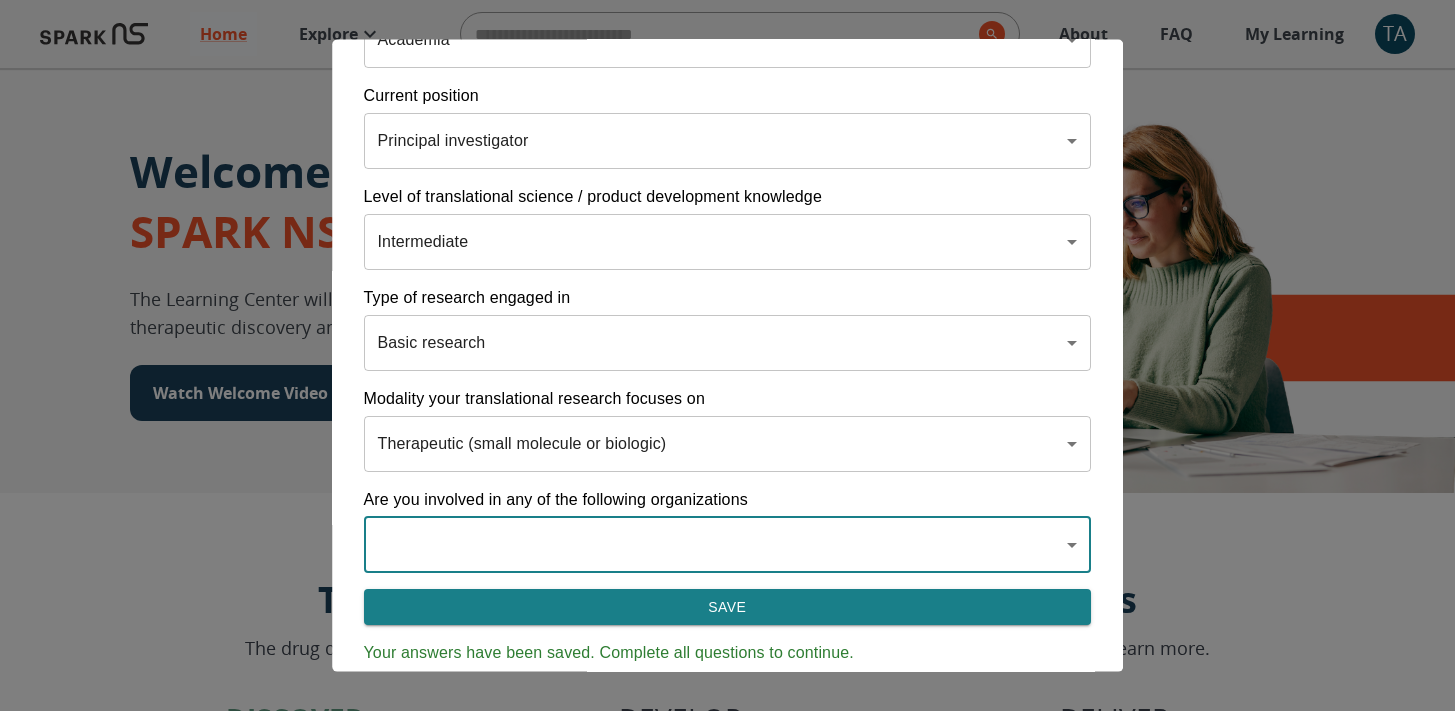 click on "Save" at bounding box center [728, 606] 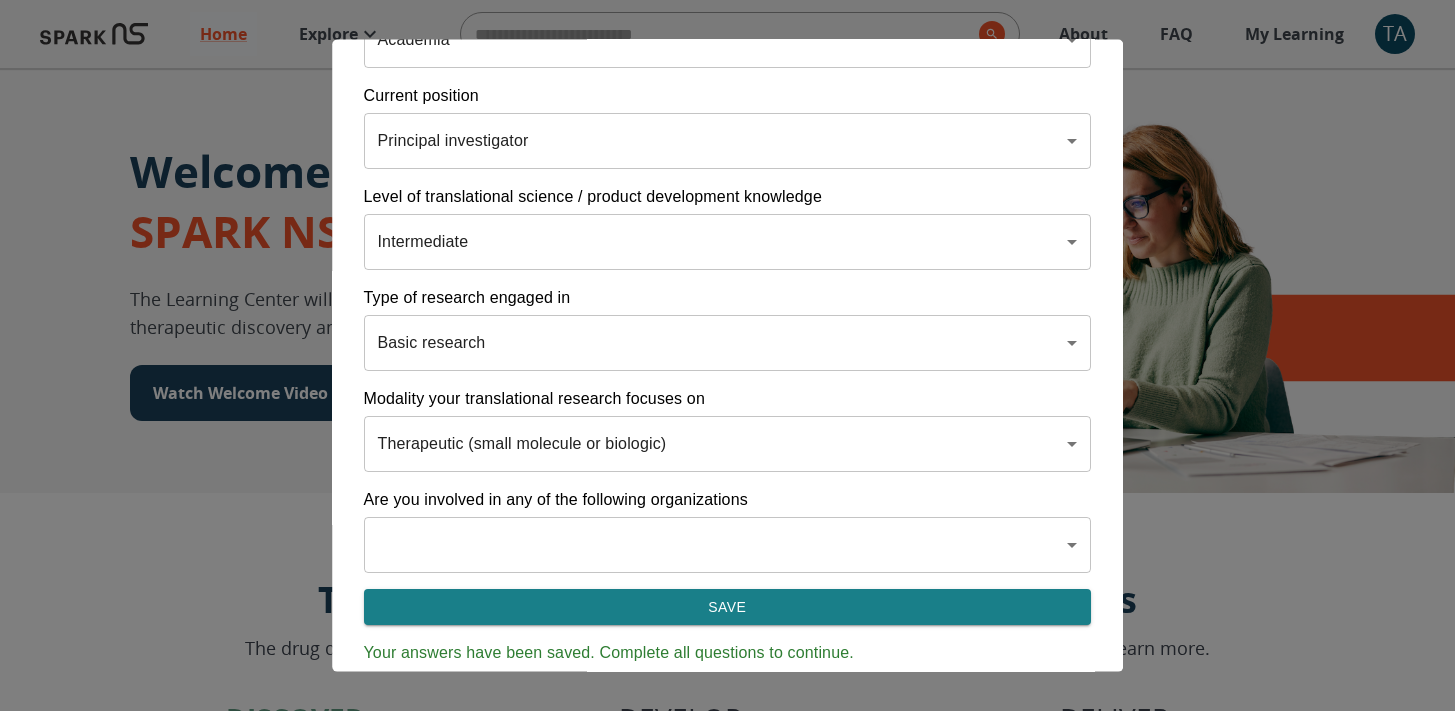 click at bounding box center [727, 355] 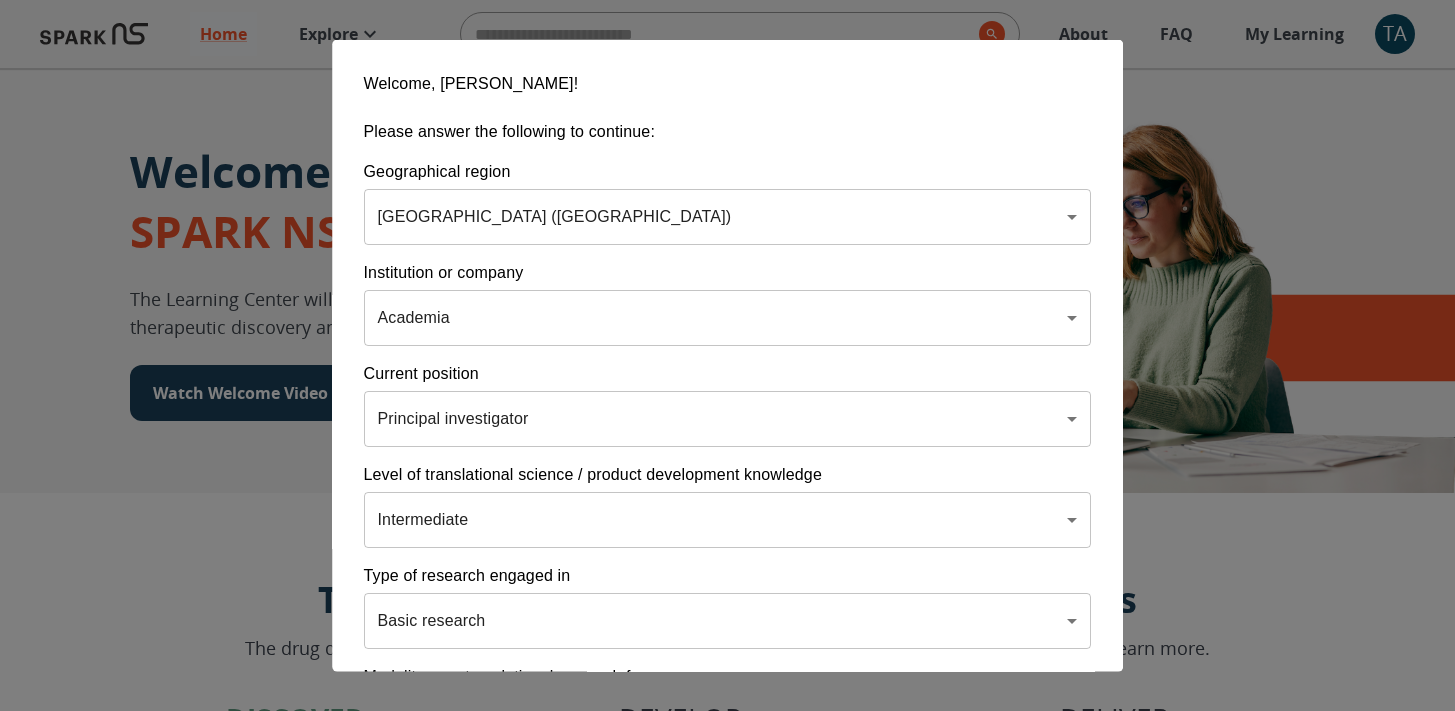 scroll, scrollTop: 302, scrollLeft: 0, axis: vertical 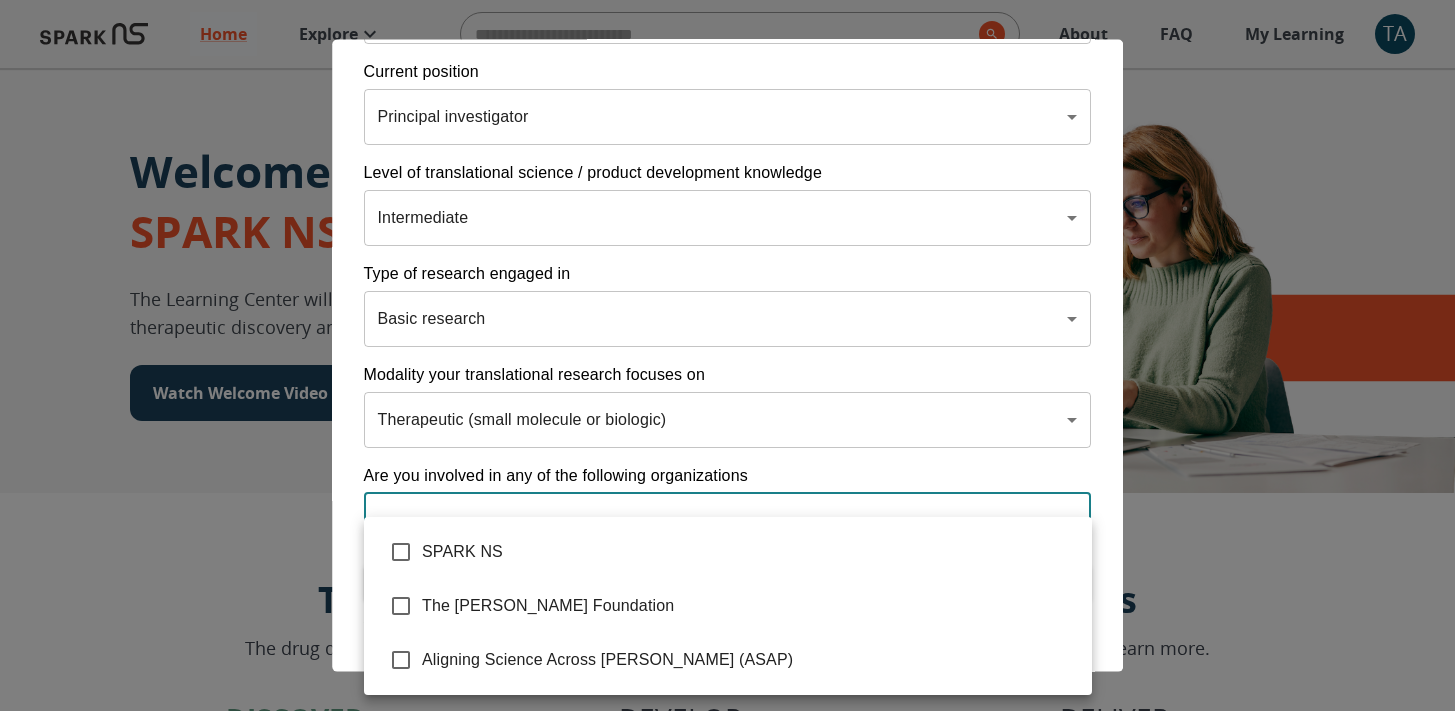click on "Home Explore ​ About FAQ My Learning TA Welcome to the SPARK NS  Learning Center The Learning Center will support your journey in translational research, therapeutic discovery and development, and commercialization. Watch Welcome Video The Drug Discovery and Development Process The drug development process typically has three phases. Discover, Develop, Deliver. Click each tab to learn more. Discover Develop Deliver Discover The Discover section covers foundational knowledge in drug discovery and
development, from identifying unmet medical need and understanding the disease to defining essential
product characteristics, therapeutic discovery, and optimization. You will also find information
supporting strategic planning, the basics of the market, and technology transfer as well as regulatory
and intellectual property considerations. Watch Video Your Learning, Your Way Courses Go to Courses Courses Go to Courses Modules Go to Modules Videos Go to Videos Contact Privacy Terms" at bounding box center (727, 1251) 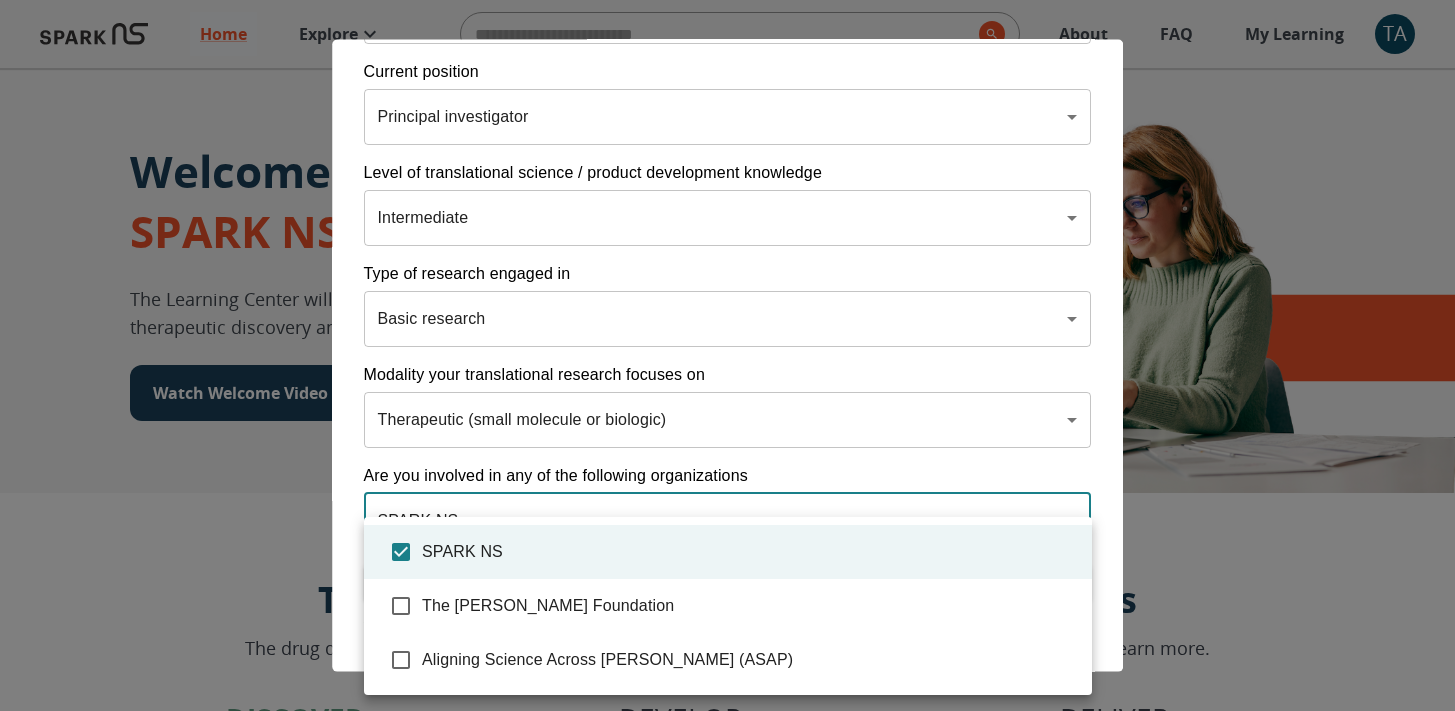 click at bounding box center [727, 355] 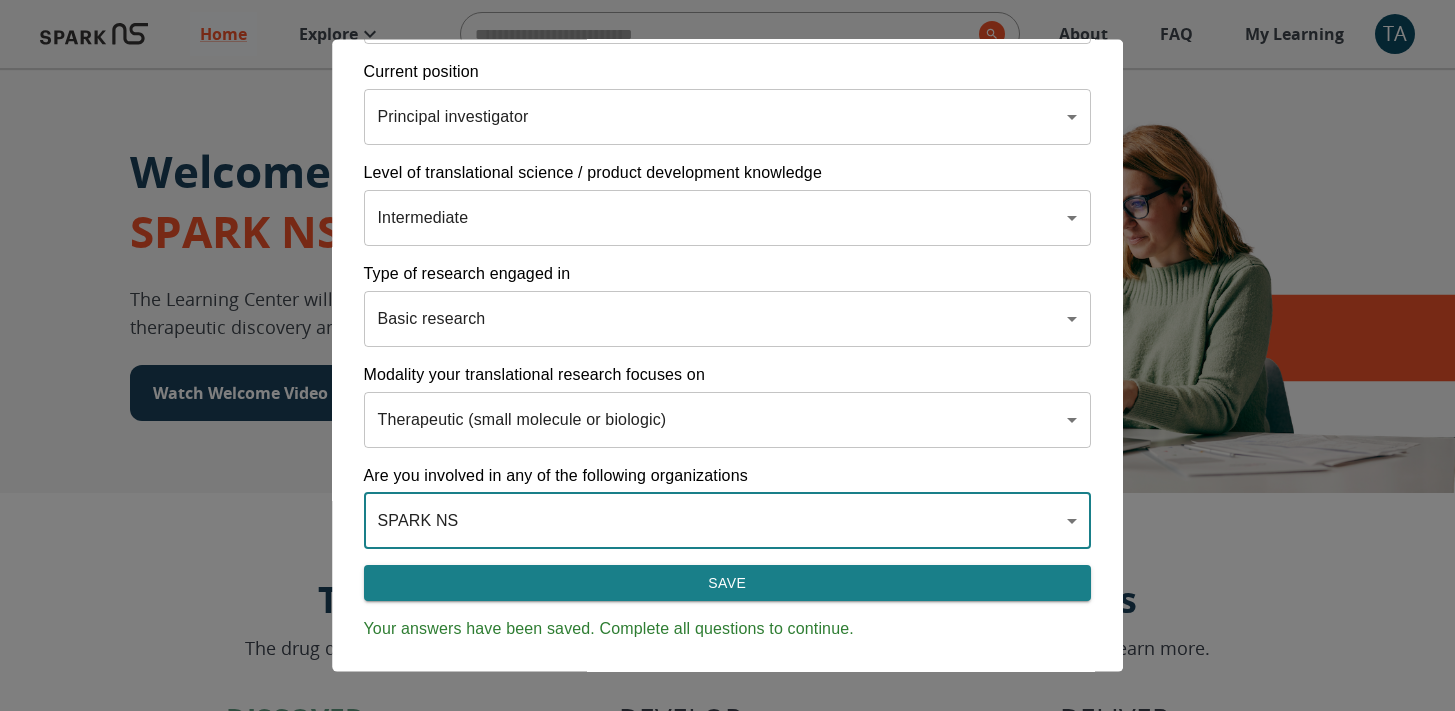 click on "Save" at bounding box center (728, 582) 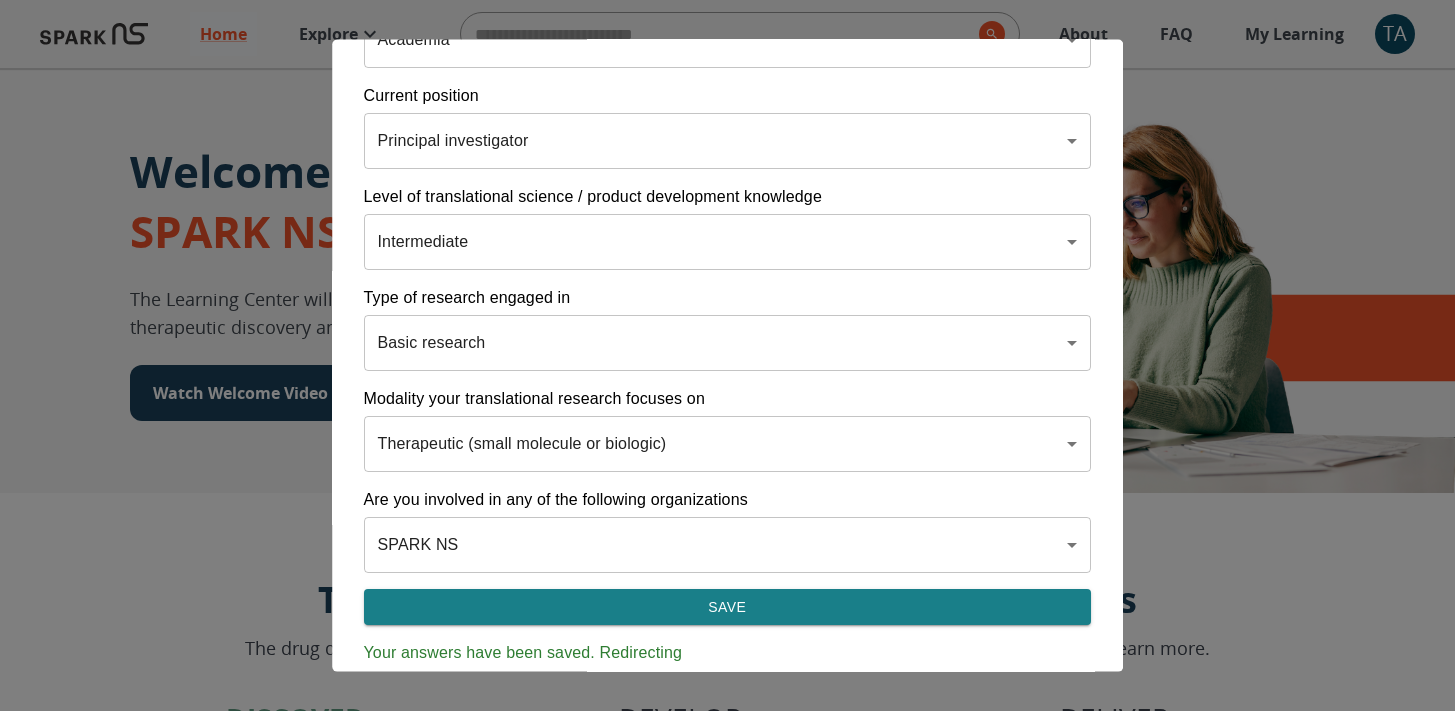 scroll, scrollTop: 302, scrollLeft: 0, axis: vertical 